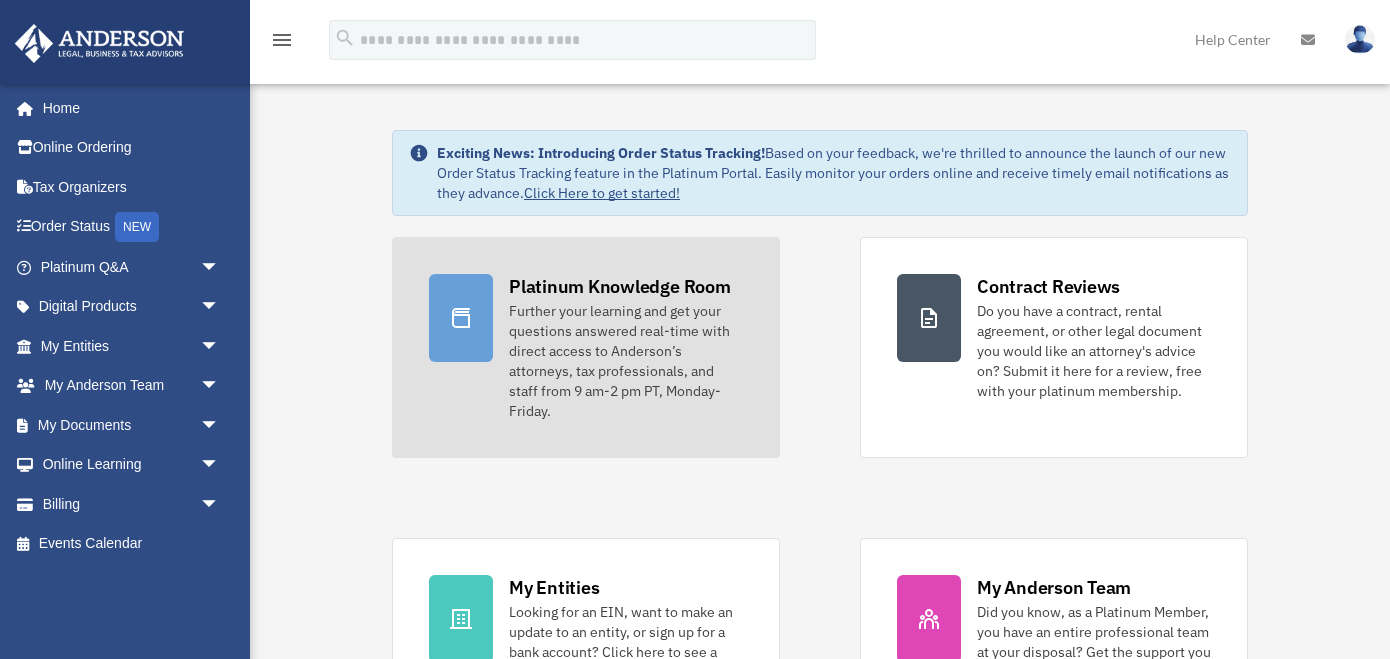 scroll, scrollTop: 0, scrollLeft: 0, axis: both 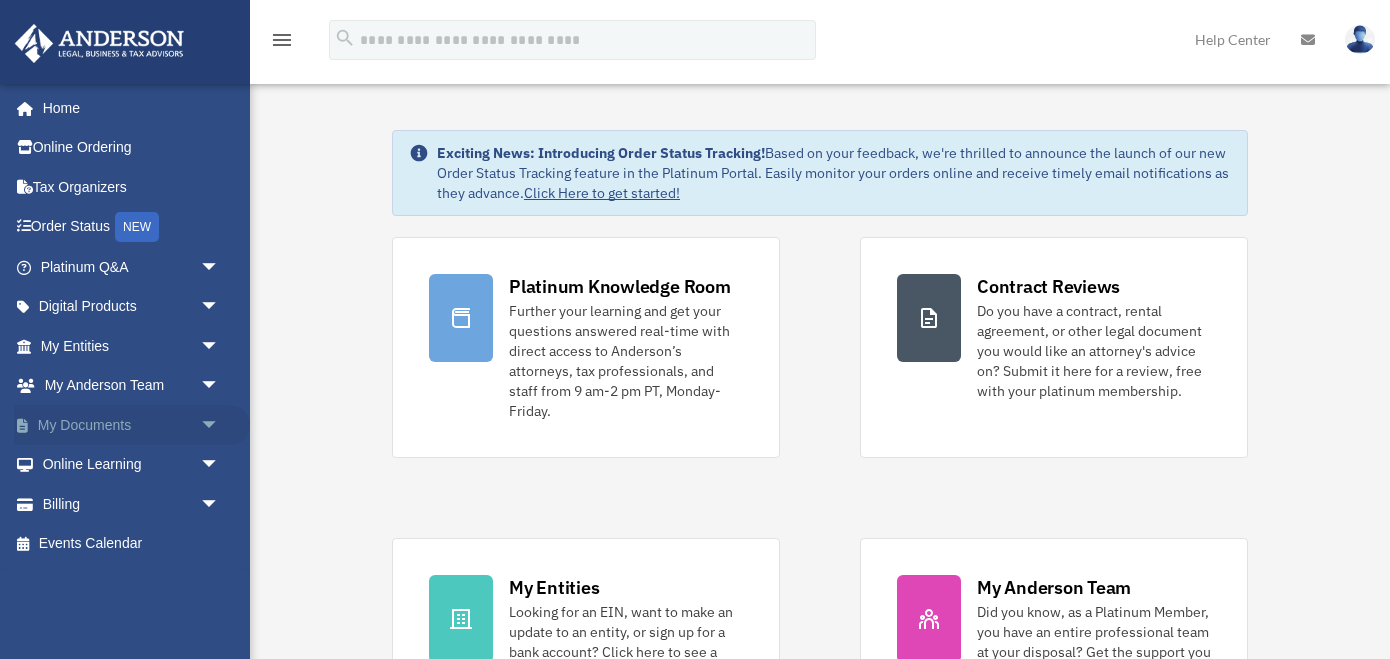 click on "arrow_drop_down" at bounding box center (220, 425) 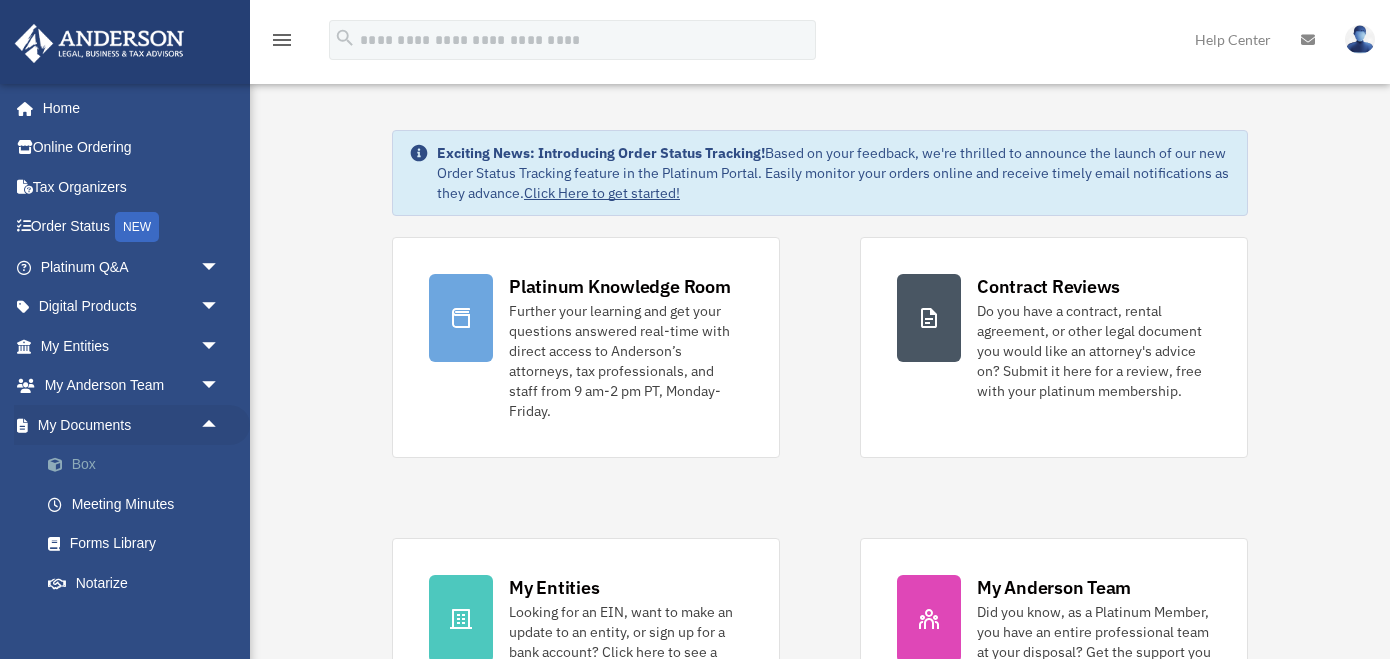 click on "Box" at bounding box center [139, 465] 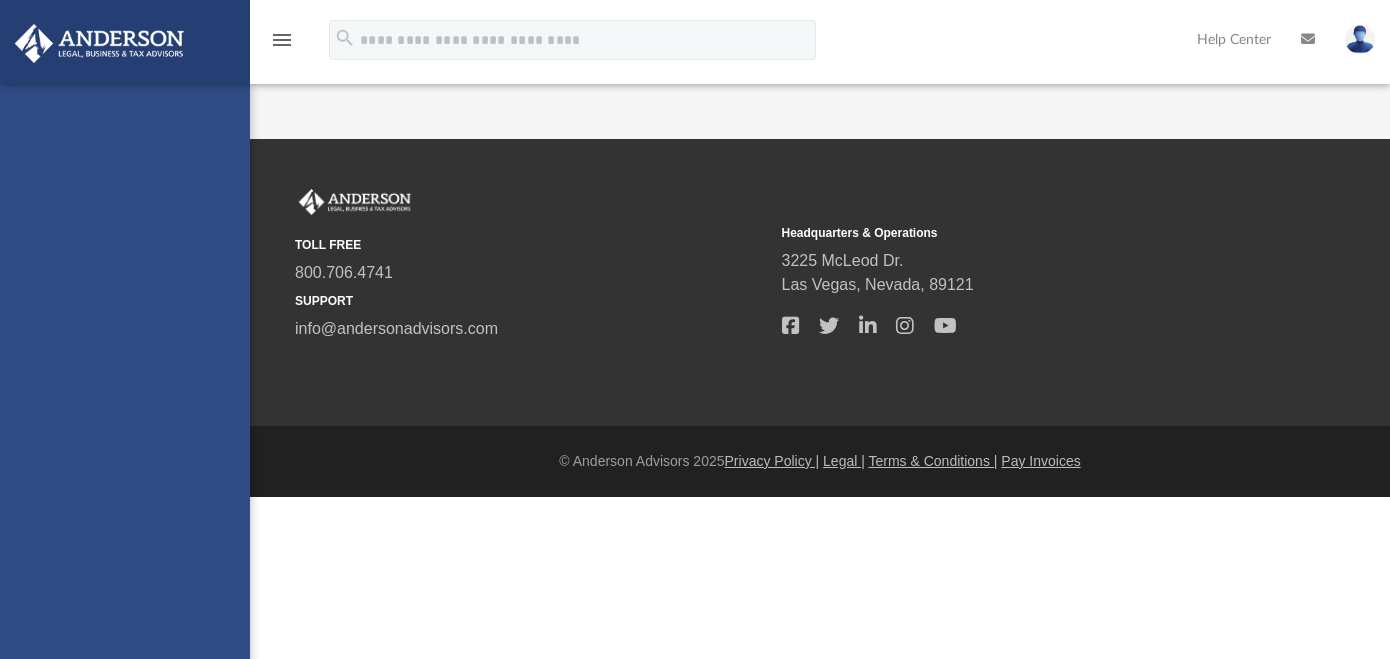 scroll, scrollTop: 0, scrollLeft: 0, axis: both 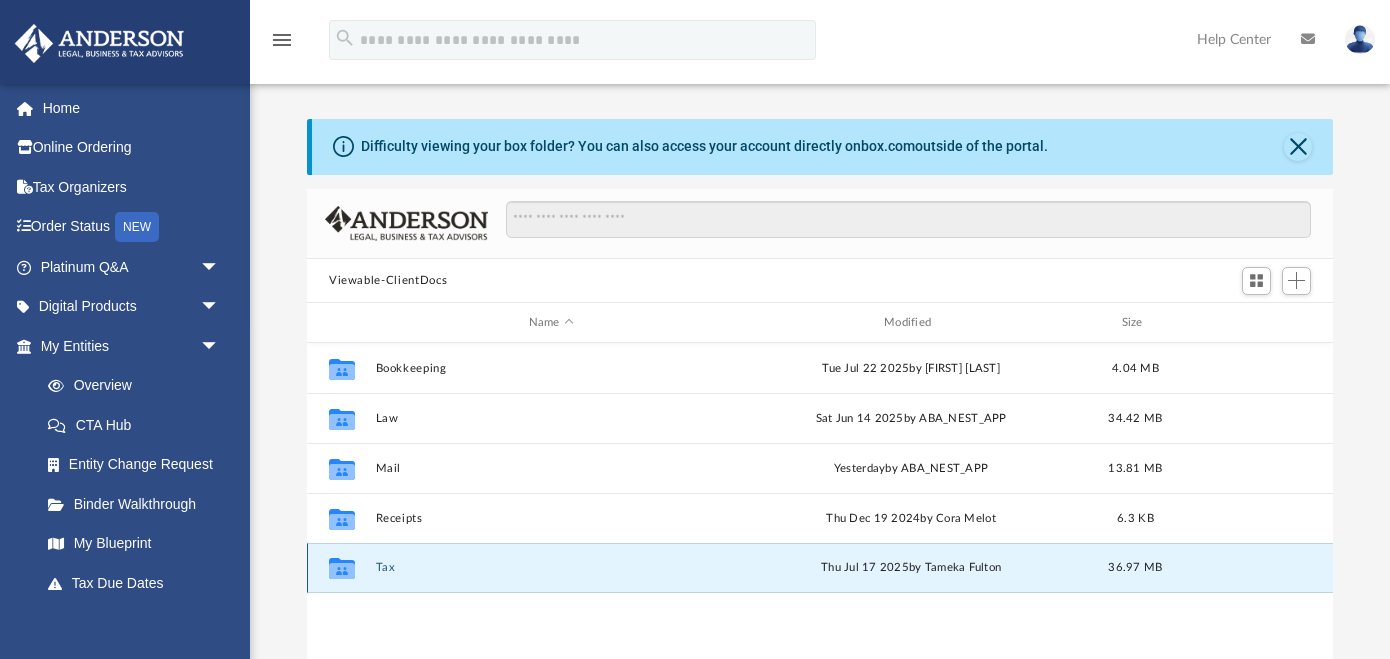 click on "Tax" at bounding box center (551, 568) 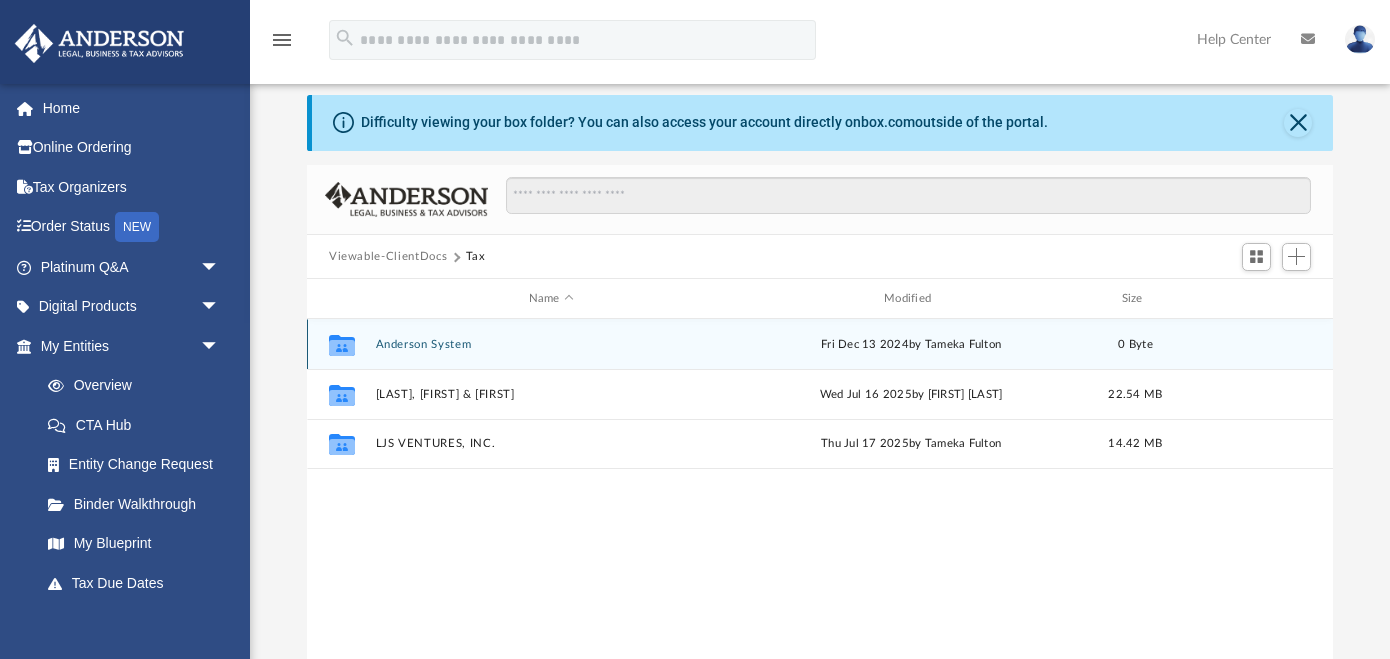 scroll, scrollTop: 37, scrollLeft: 0, axis: vertical 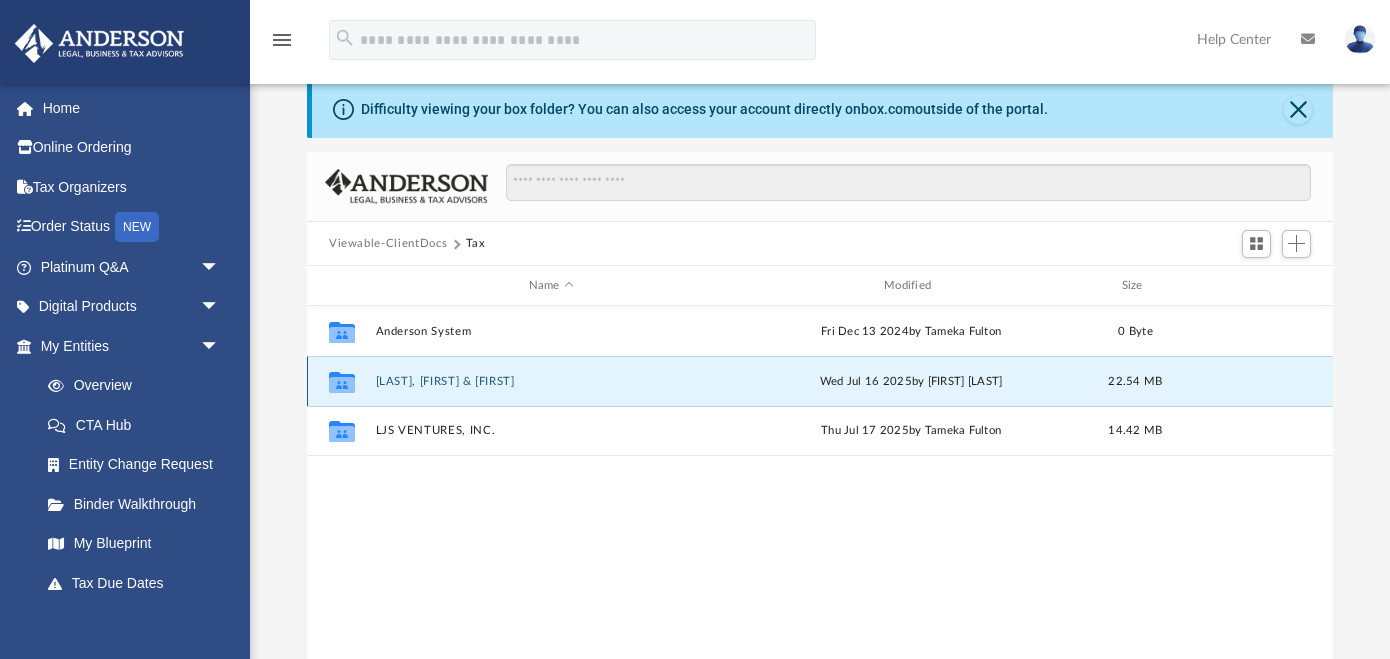 click on "by [LAST], [FIRST] & [LAST]" at bounding box center (551, 381) 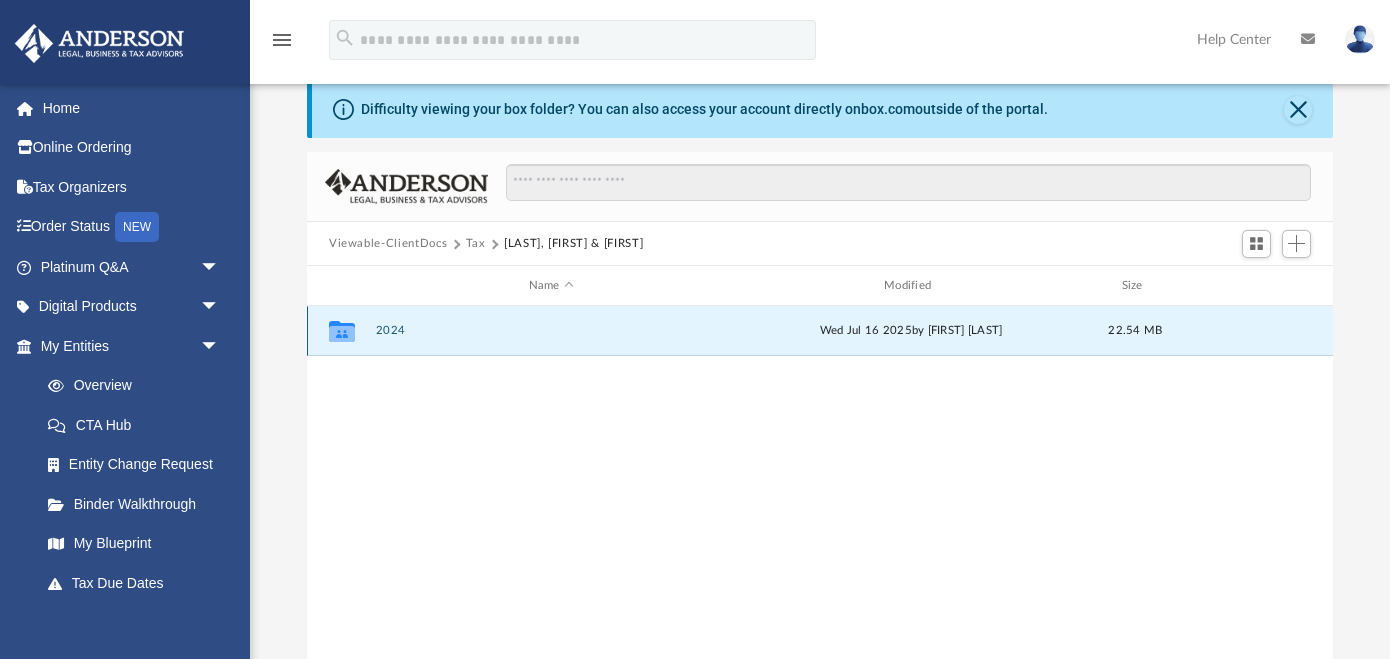 click on "2024" at bounding box center (551, 331) 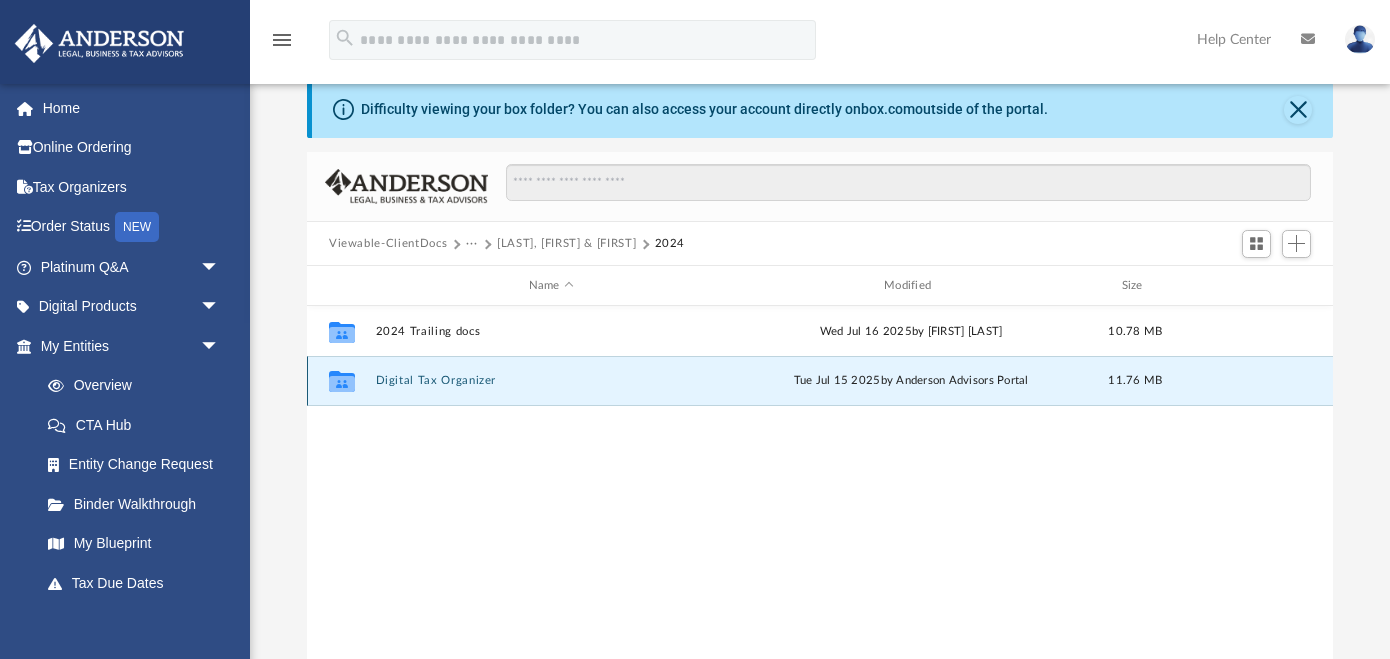 click on "Digital Tax Organizer" at bounding box center (551, 381) 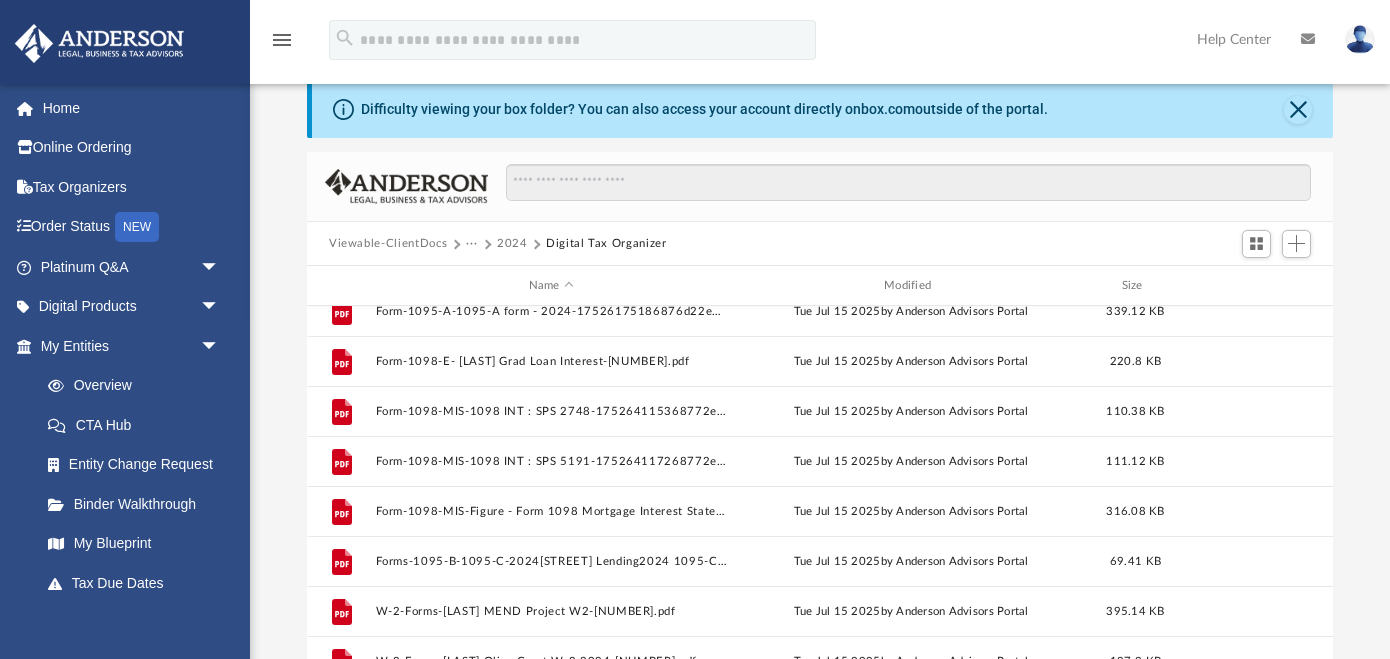 scroll, scrollTop: 385, scrollLeft: 0, axis: vertical 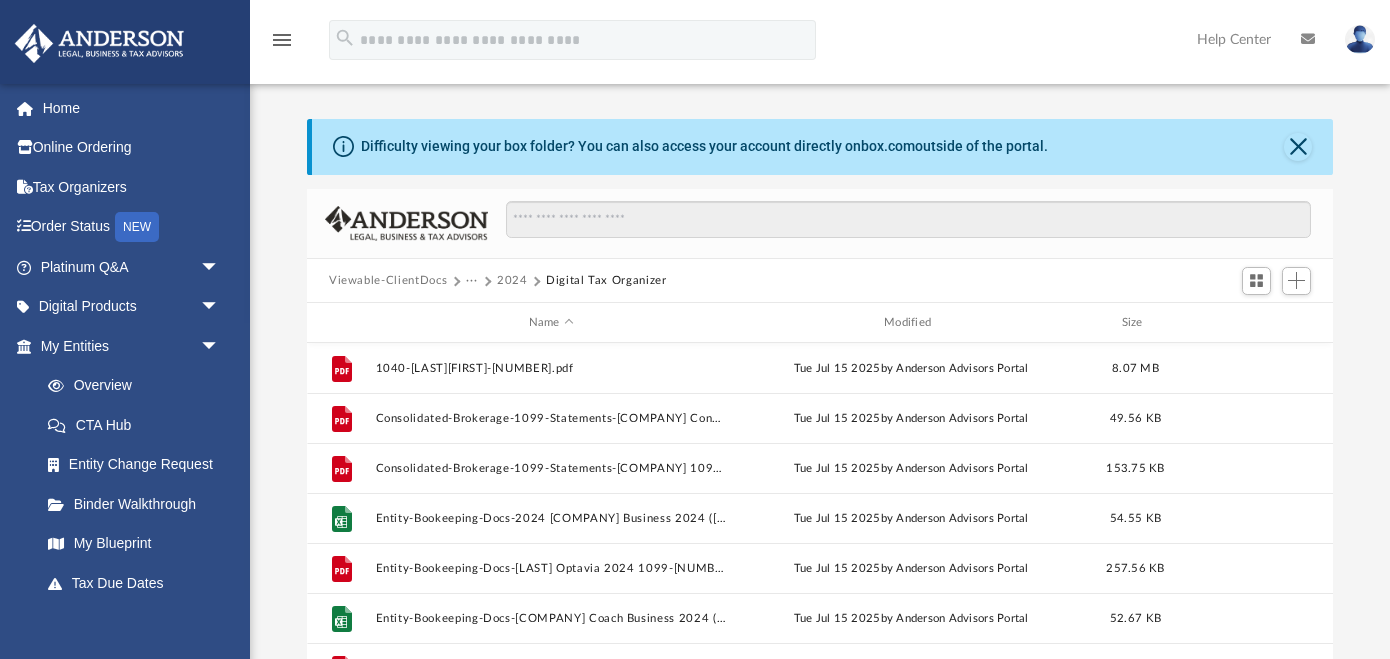 click on "Viewable-ClientDocs" at bounding box center [388, 281] 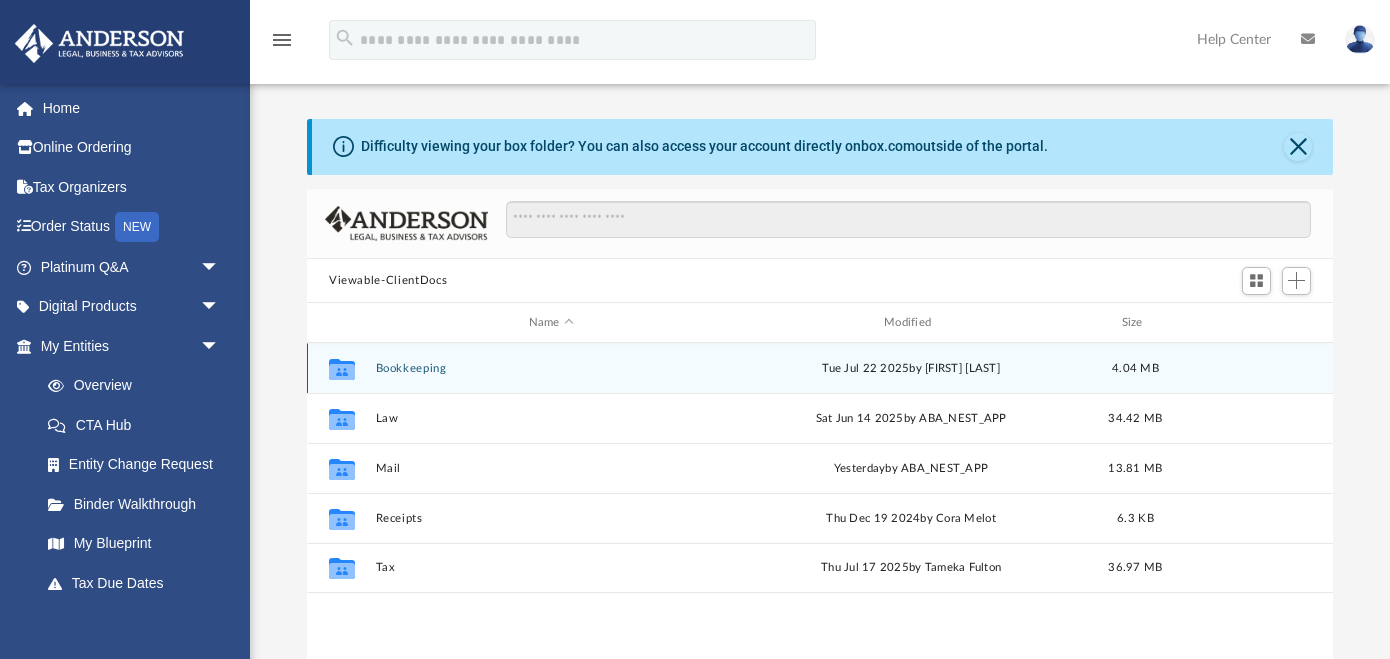 click on "Bookkeeping" at bounding box center (551, 368) 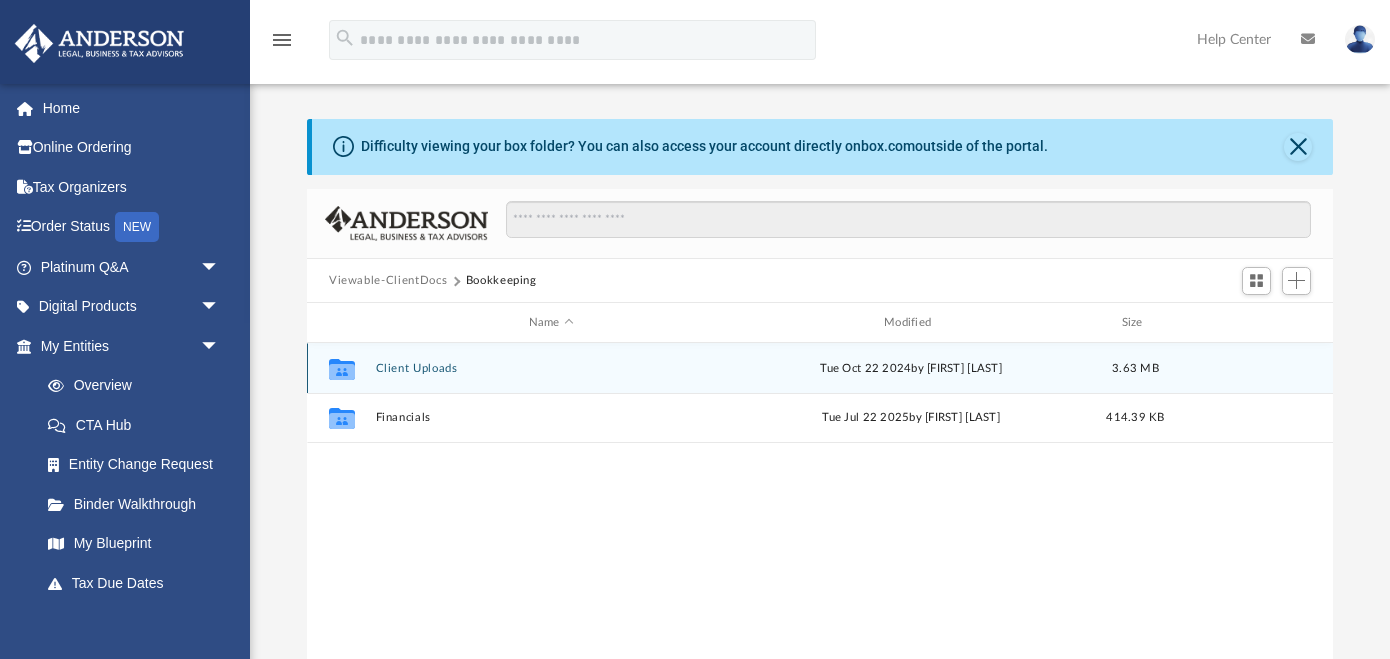 click on "Client Uploads" at bounding box center (551, 368) 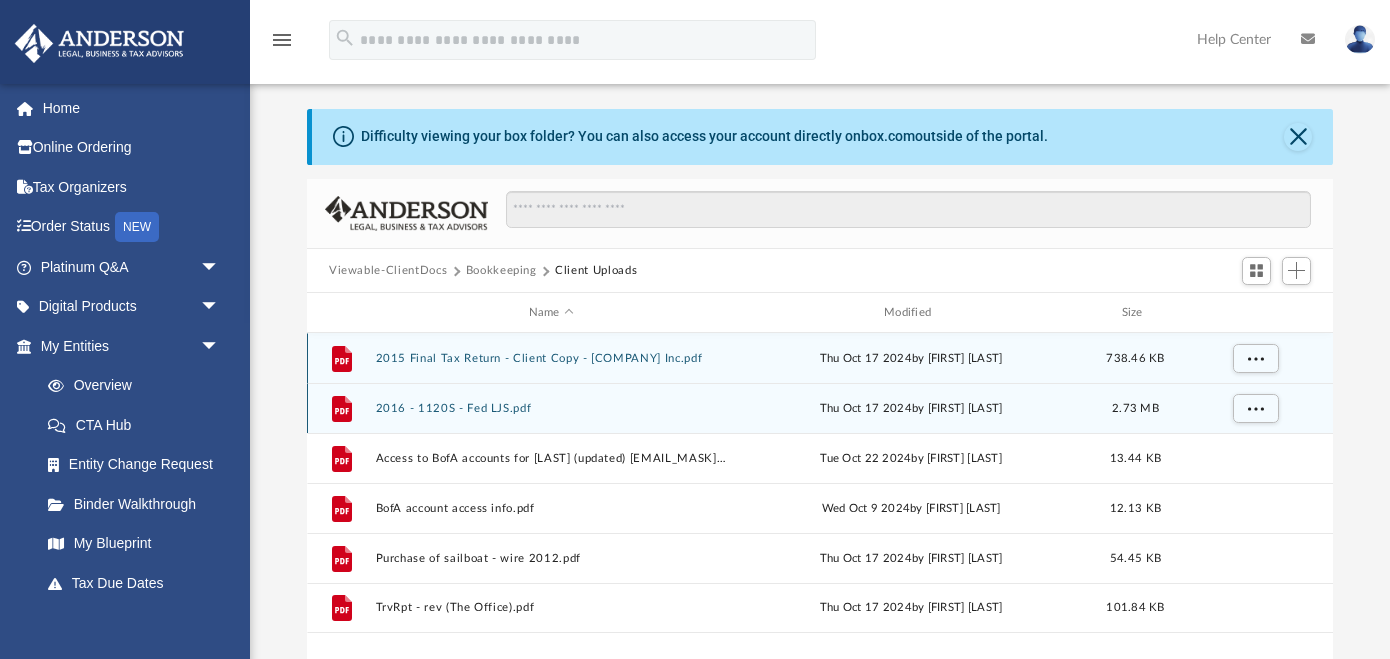 scroll, scrollTop: 0, scrollLeft: 0, axis: both 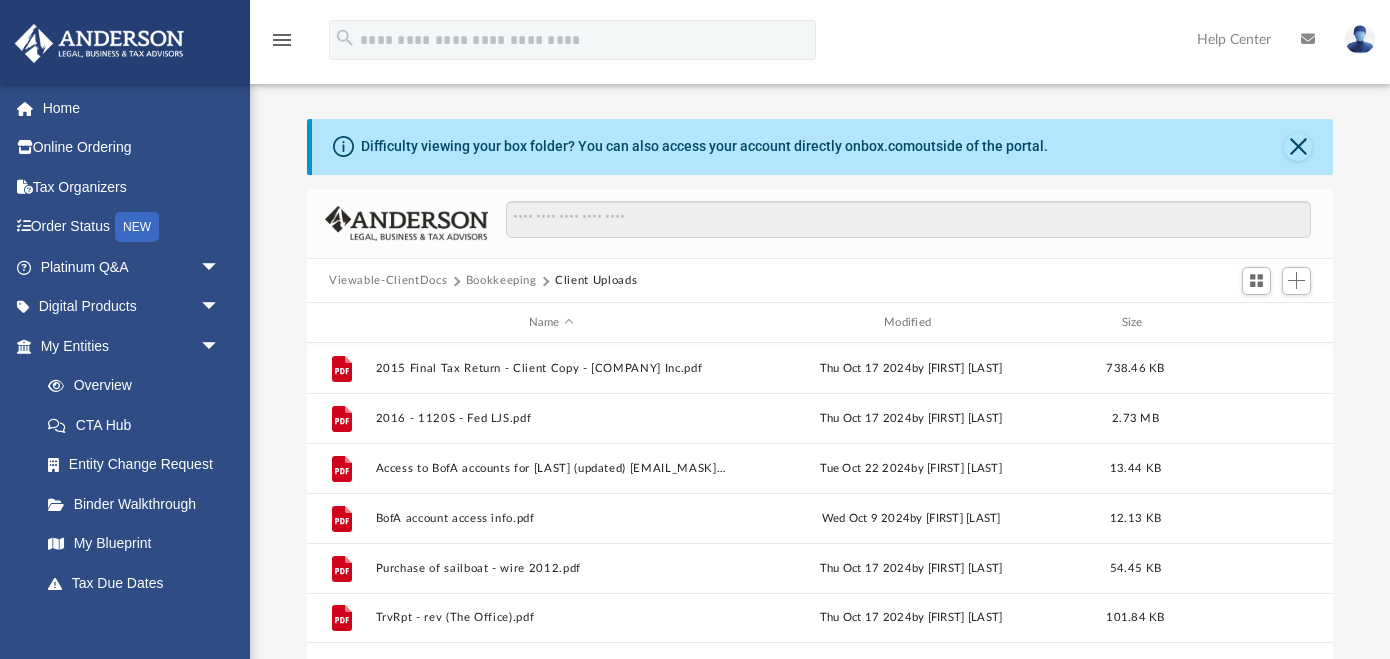 click on "Viewable-ClientDocs" at bounding box center (388, 281) 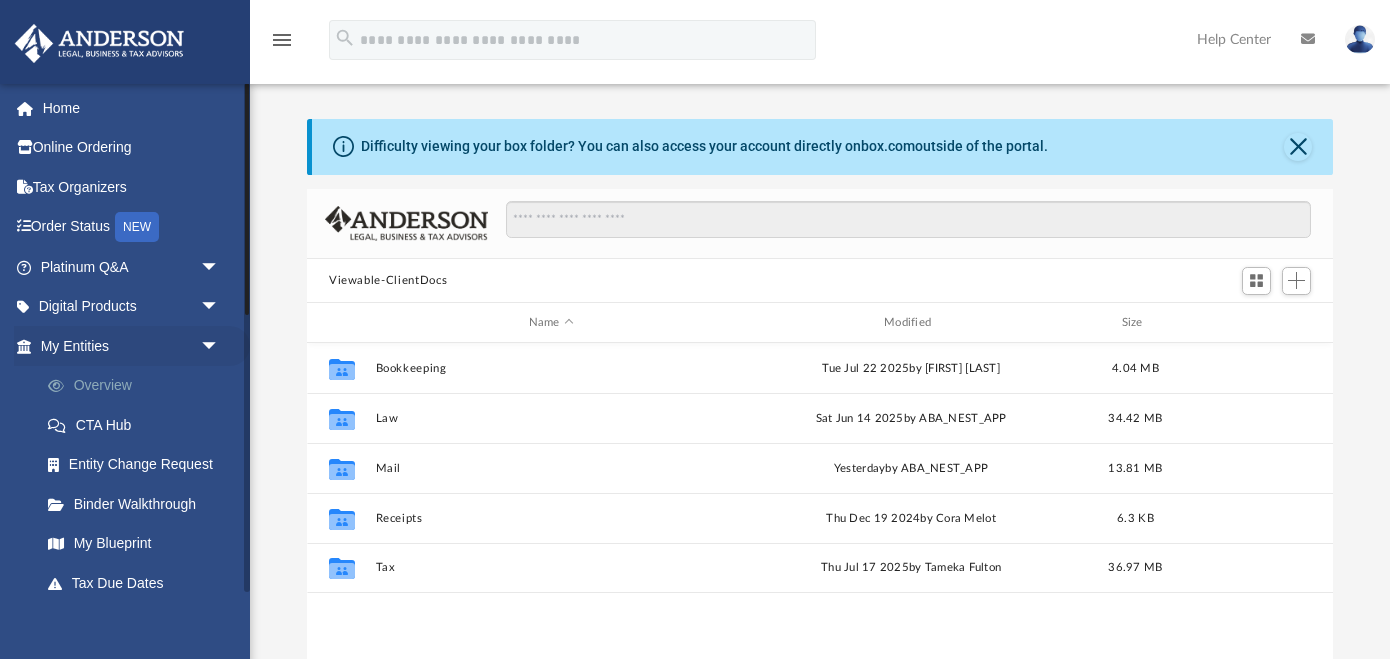 click on "Overview" at bounding box center [139, 386] 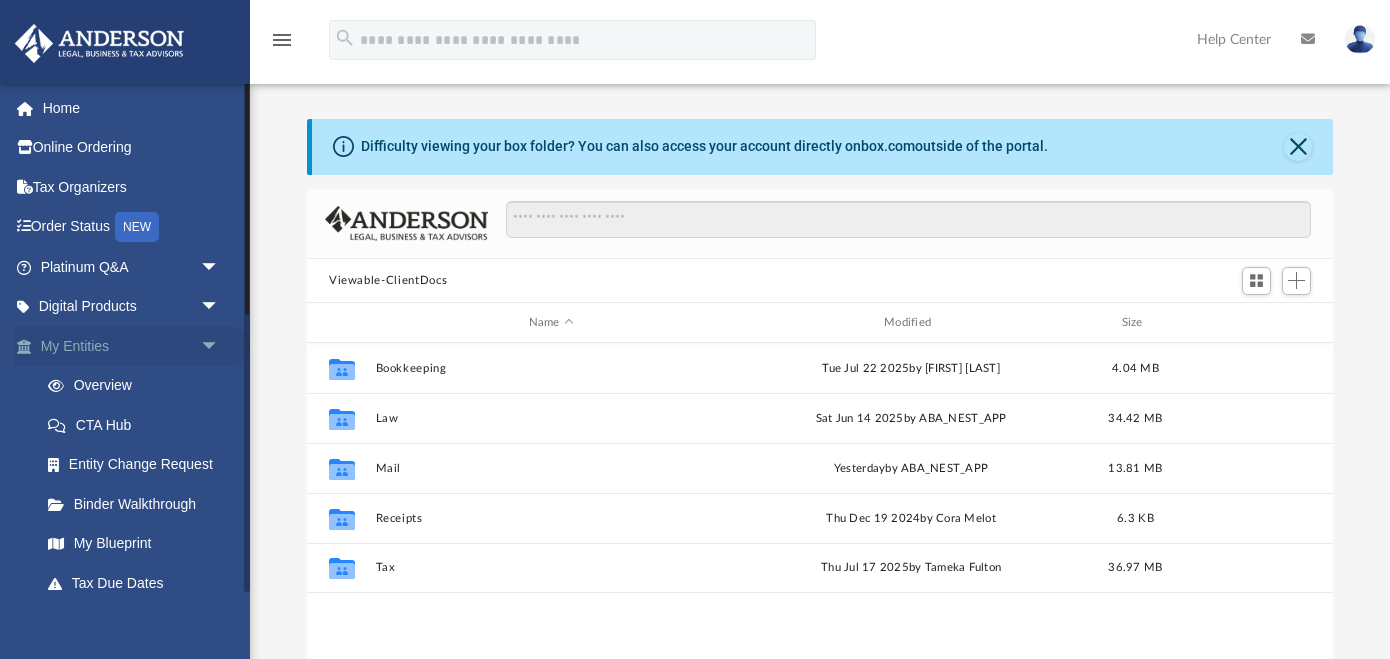 click on "arrow_drop_down" at bounding box center (220, 346) 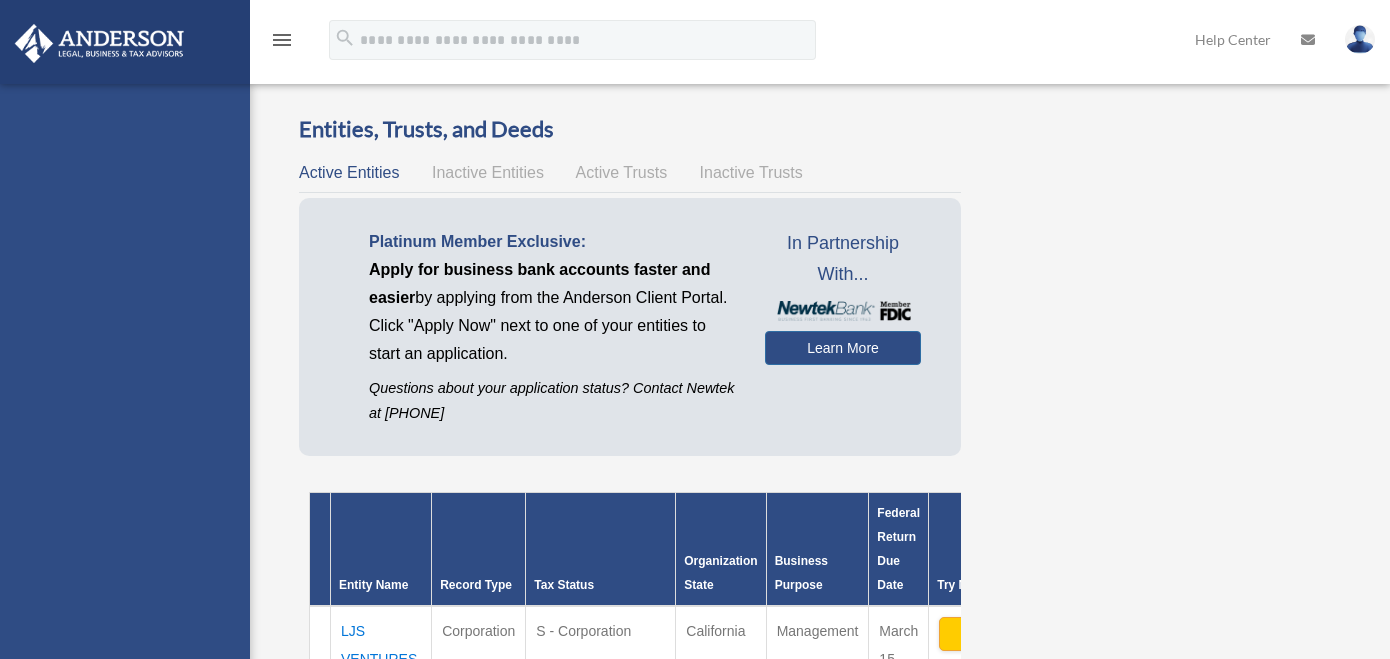 click on "[EMAIL]
Sign Out
[EMAIL]
Home
Online Ordering
Tax Organizers
Order Status  NEW
Platinum Q&A
Client FAQ
Platinum Walkthrough
Submit a Question
Answered Questions
Document Review
Platinum Knowledge Room
Tax & Bookkeeping Packages
Land Trust & Deed Forum
Portal Feedback
Digital Products
Tax Toolbox
Business Credit Optimizer
Virtual Bookkeeping
Land Trust Kit
Wholesale Trust Kit
Non Profit Resource Kit
My Entities
Overview
CTA Hub
Entity Change Request
Binder Walkthrough
My Blueprint
Tax Due Dates
My Anderson Team
My Anderson Team
Anderson System
Client Referrals
My Documents
Box
Meeting Minutes
Forms Library
Notarize
Online Learning" at bounding box center [125, 412] 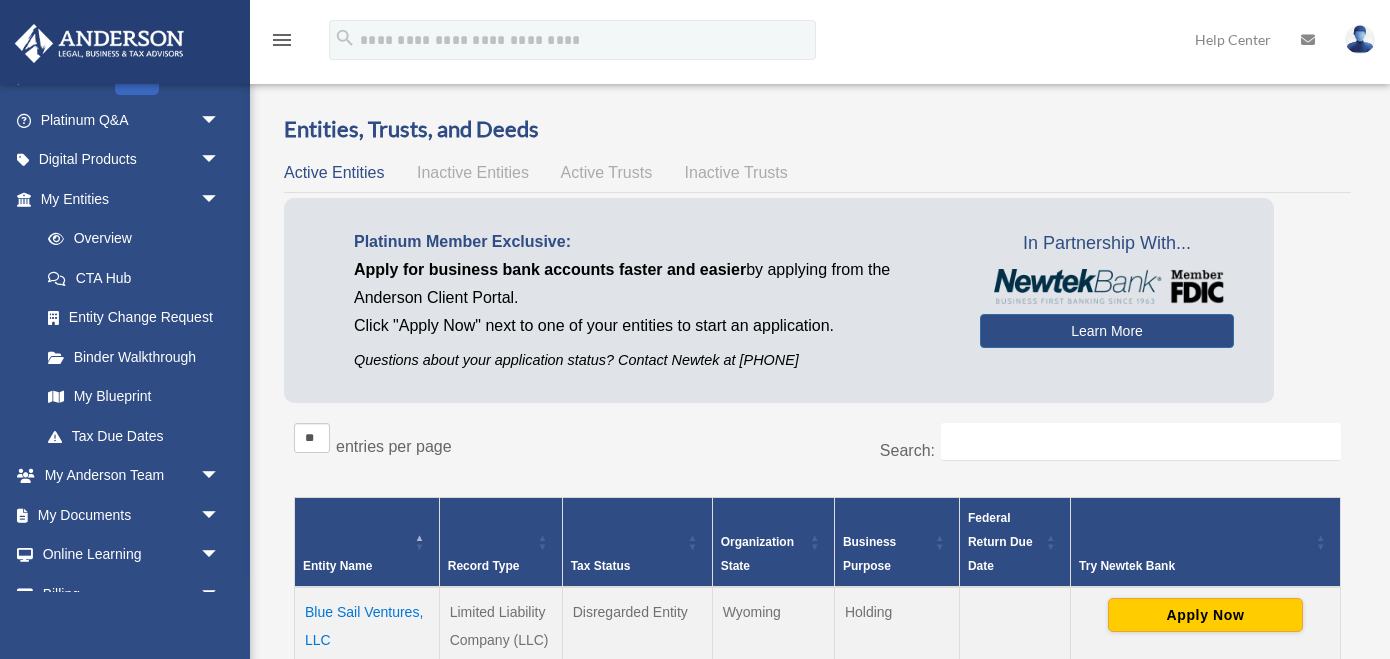 scroll, scrollTop: 213, scrollLeft: 0, axis: vertical 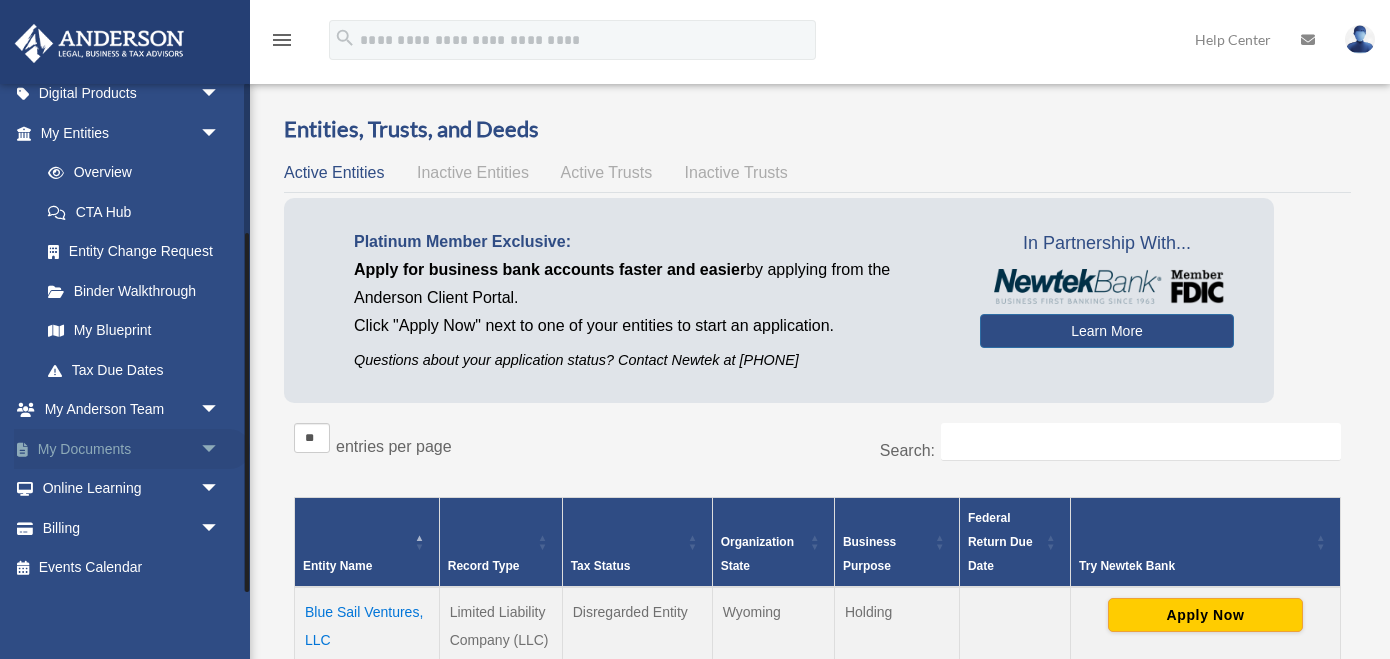 click on "arrow_drop_down" at bounding box center (220, 449) 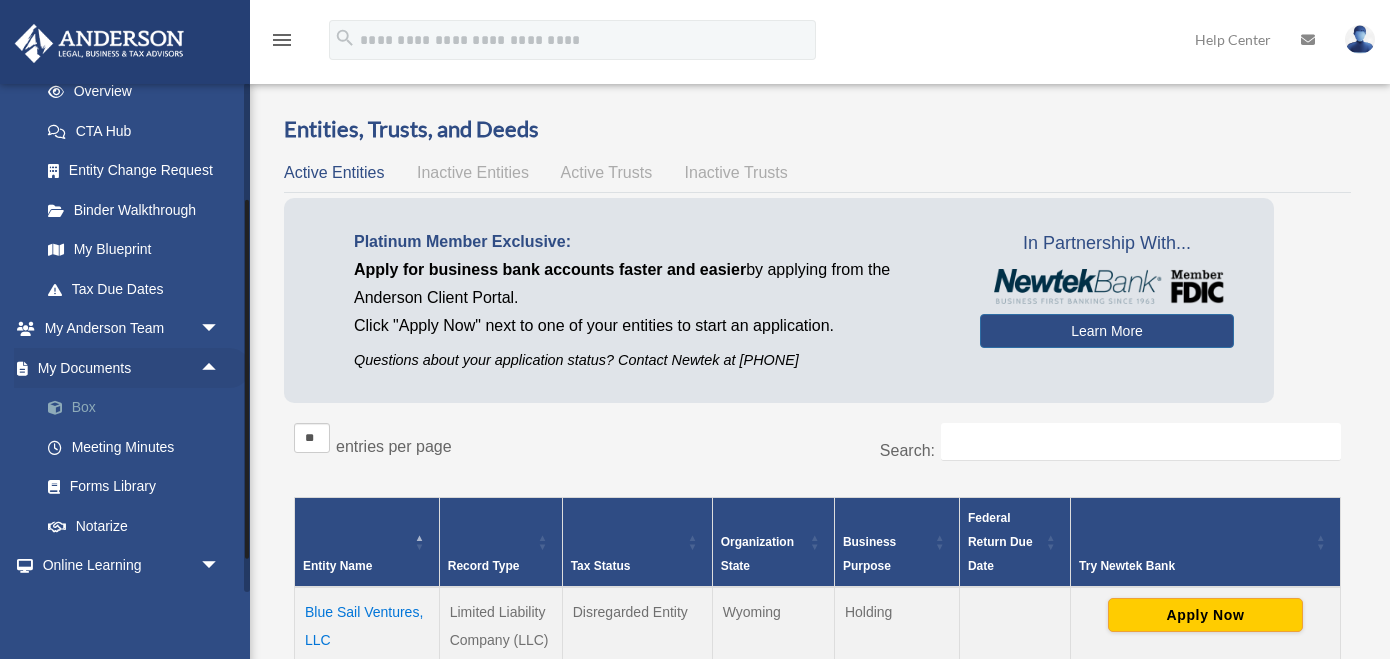 scroll, scrollTop: 302, scrollLeft: 0, axis: vertical 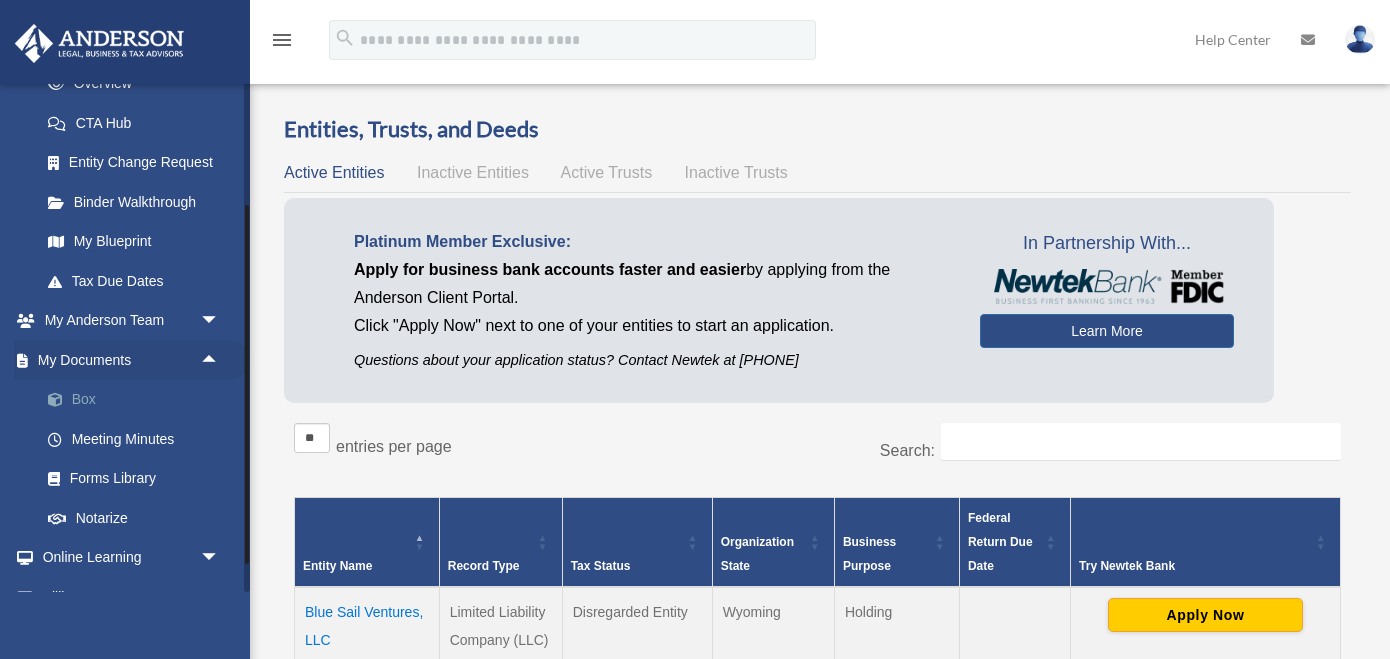 click on "Box" at bounding box center [139, 400] 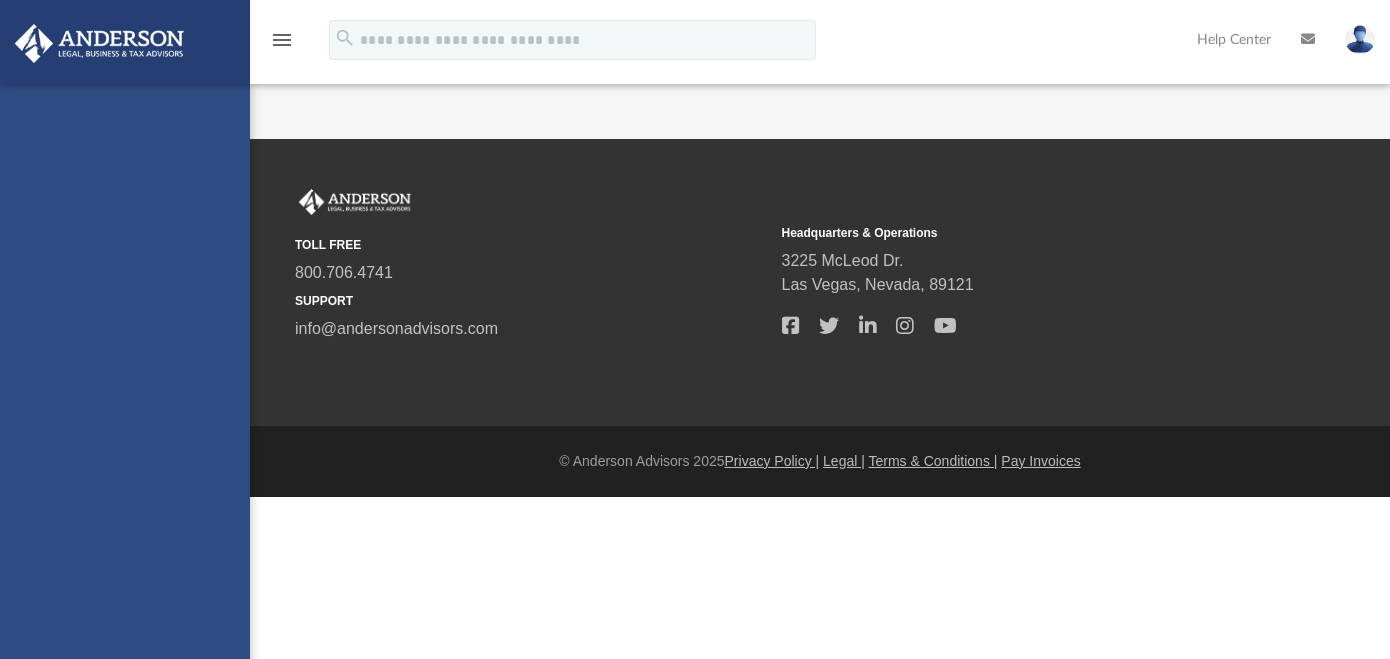 scroll, scrollTop: 0, scrollLeft: 0, axis: both 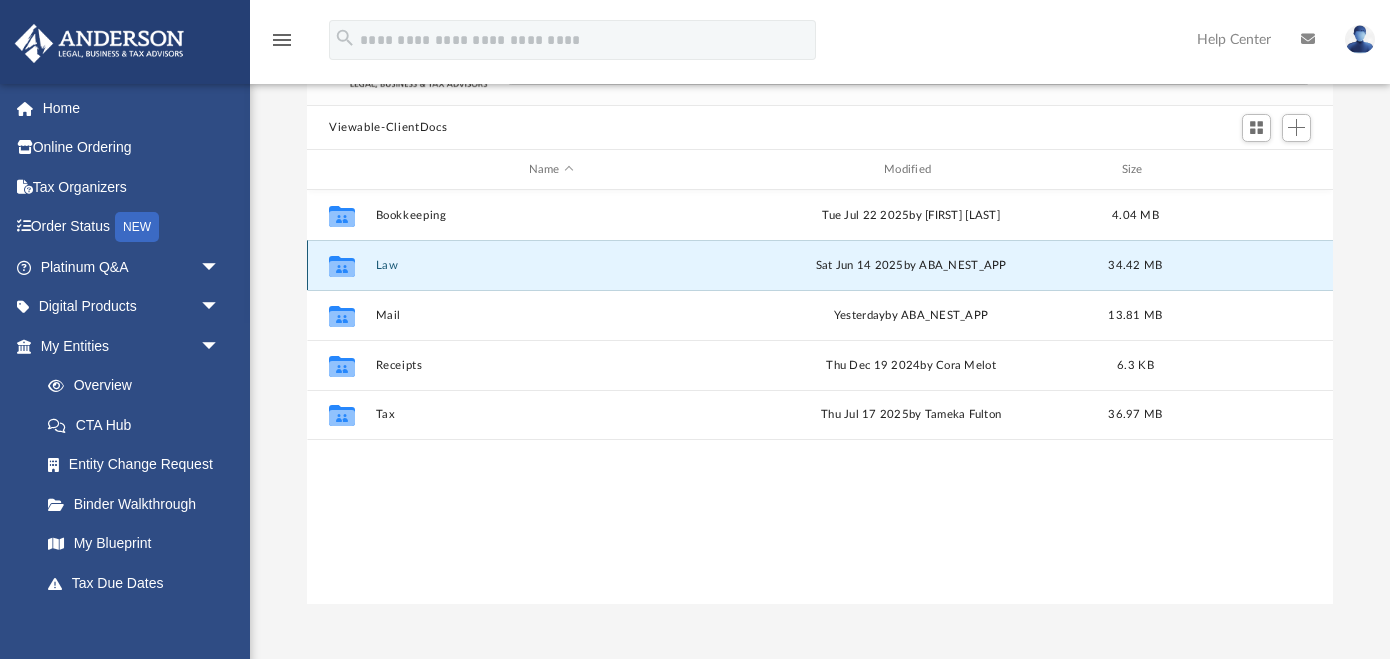 click on "Law" at bounding box center [551, 265] 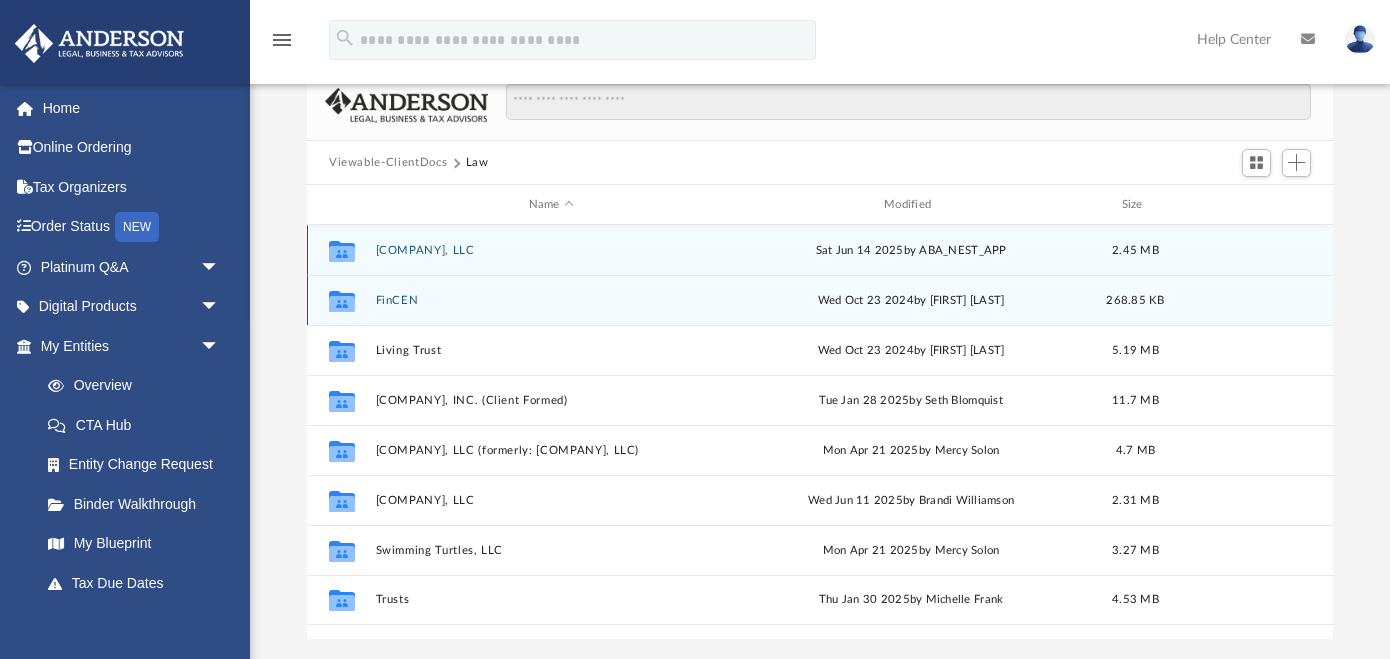 scroll, scrollTop: 50, scrollLeft: 0, axis: vertical 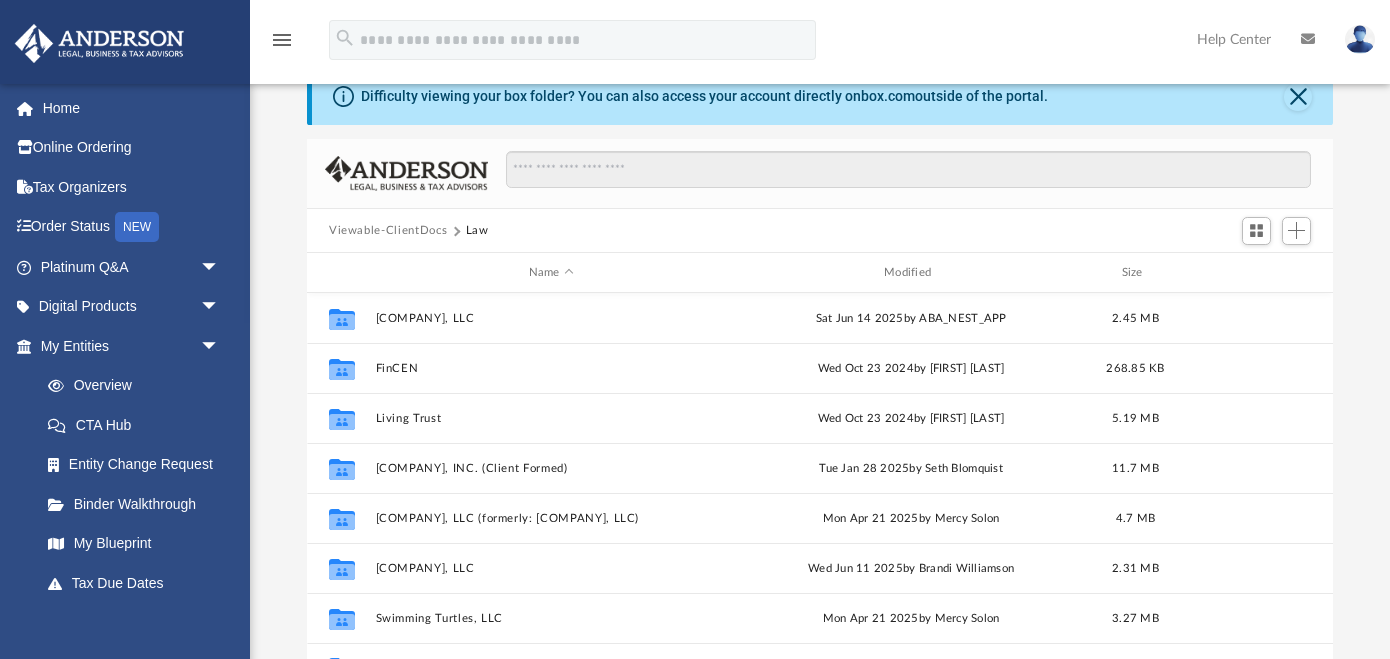 click on "Viewable-ClientDocs" at bounding box center [388, 231] 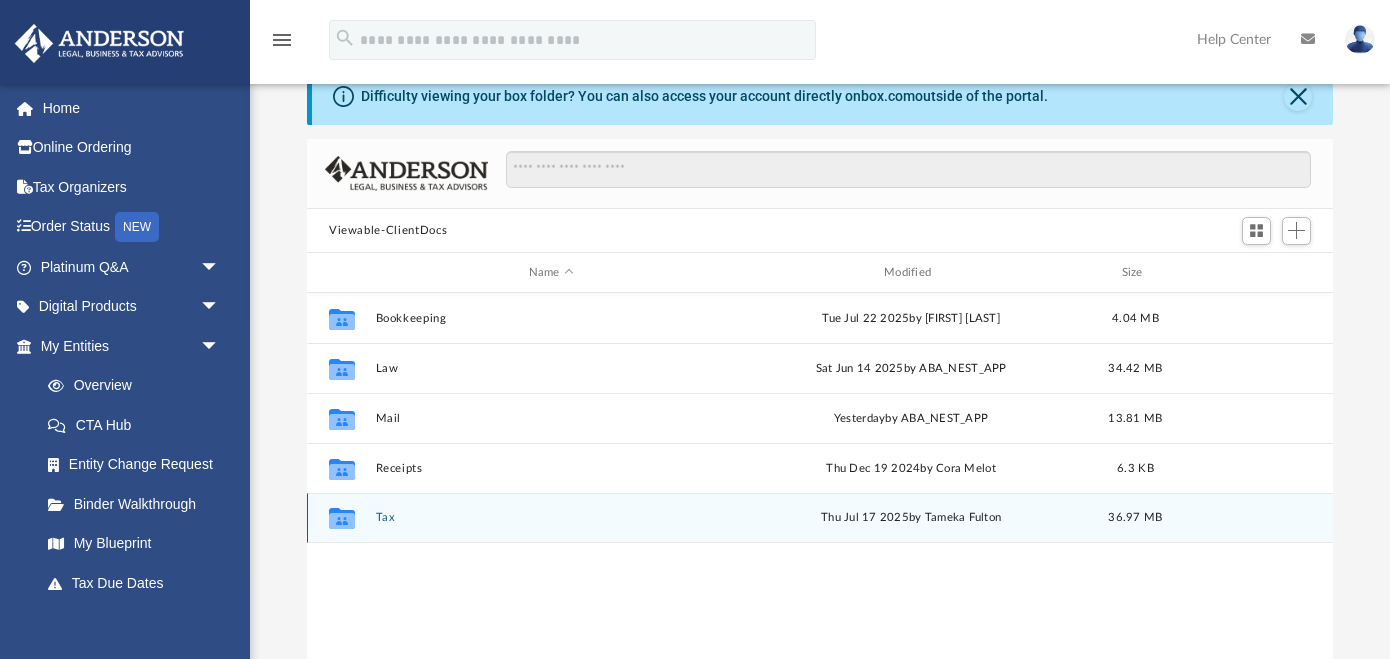 click on "Tax" at bounding box center (551, 518) 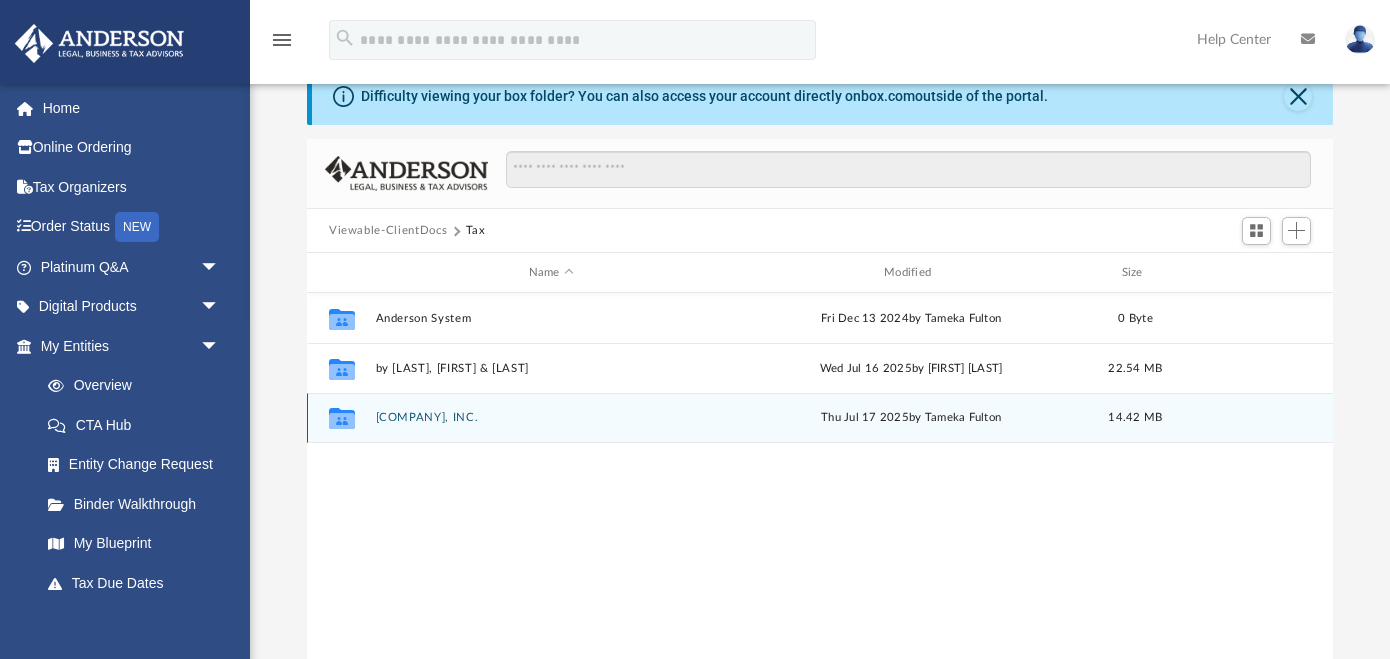 click on "[COMPANY], INC." at bounding box center (551, 418) 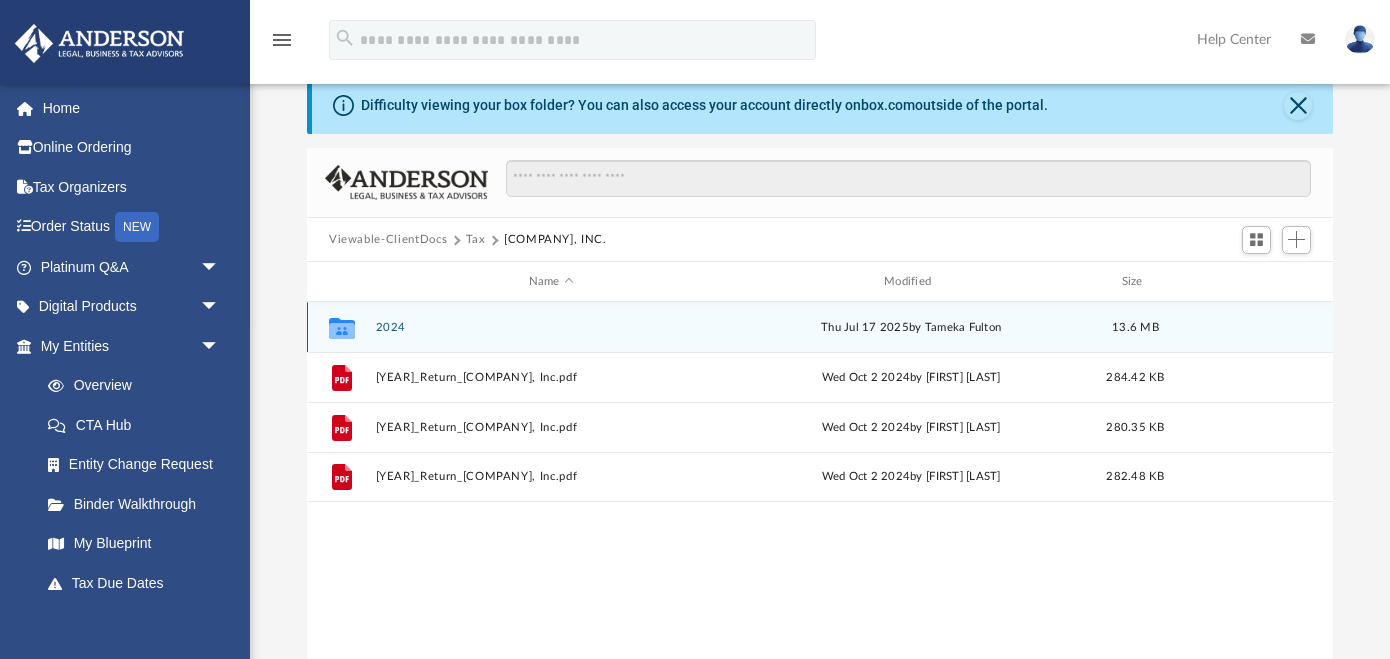 scroll, scrollTop: 39, scrollLeft: 0, axis: vertical 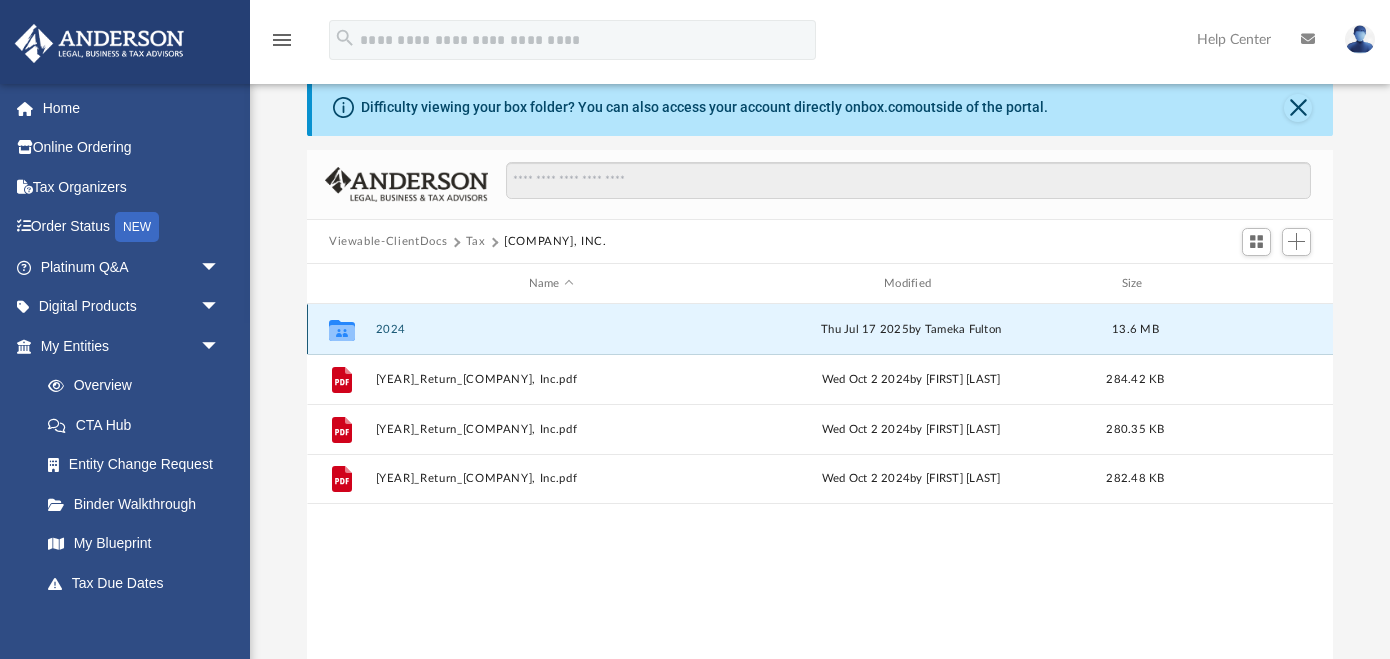 click on "2024" at bounding box center (551, 329) 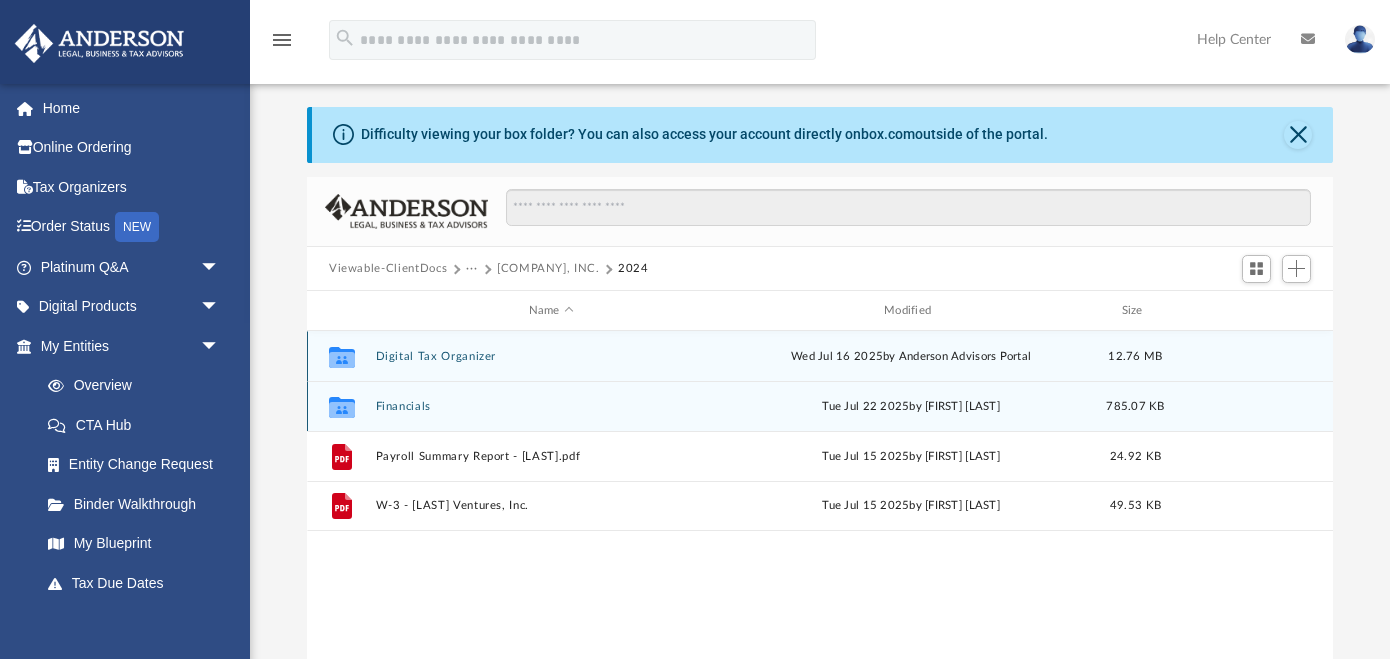scroll, scrollTop: 7, scrollLeft: 0, axis: vertical 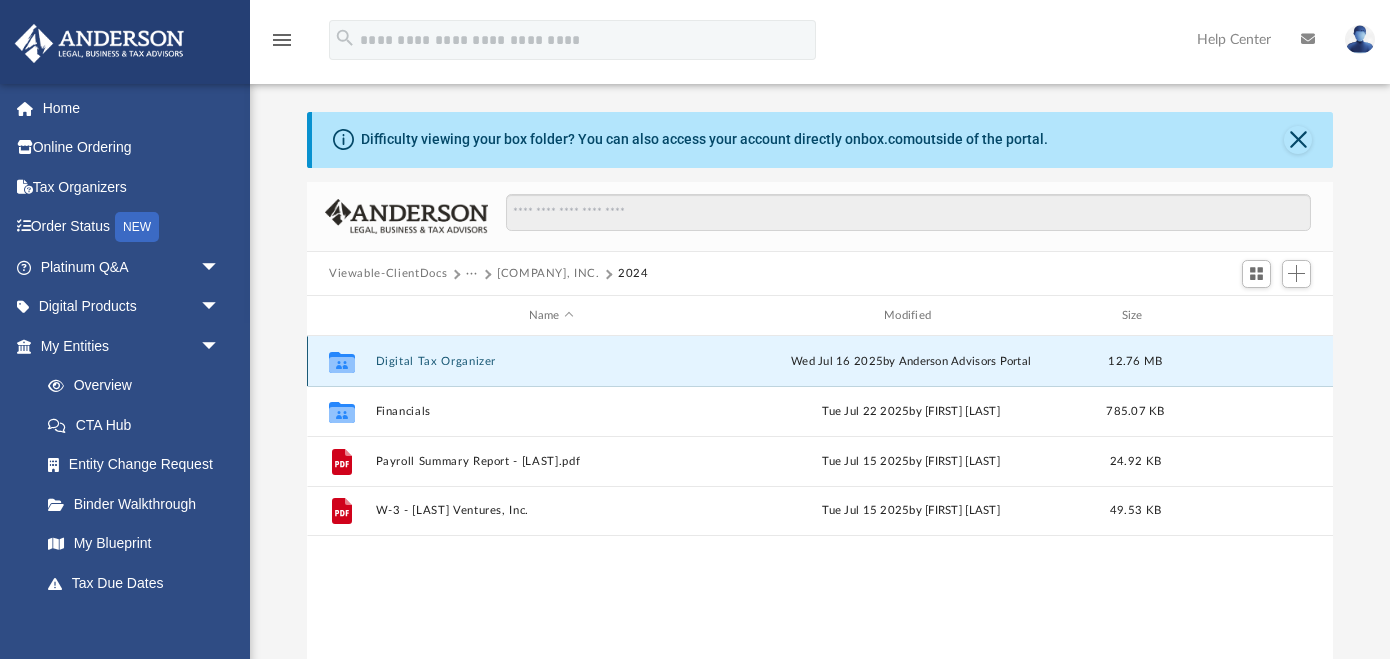 click on "Digital Tax Organizer" at bounding box center (551, 361) 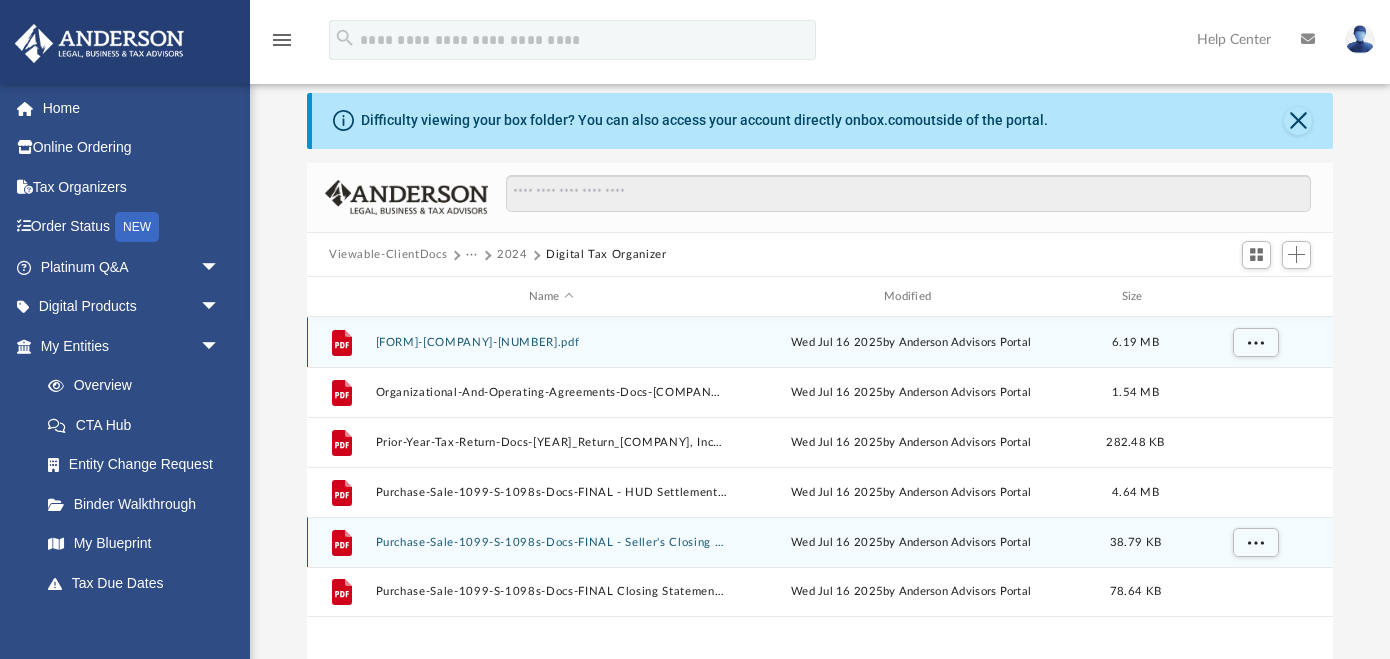 scroll, scrollTop: 19, scrollLeft: 0, axis: vertical 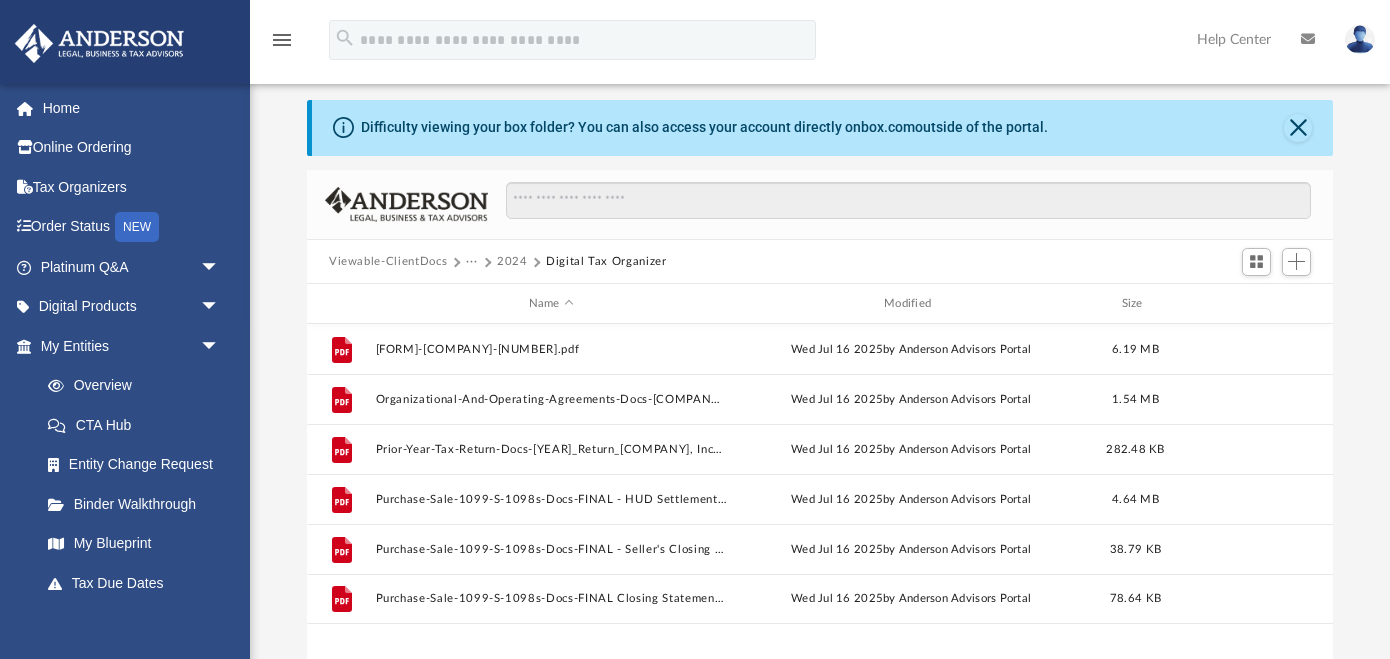 click on "Viewable-ClientDocs" at bounding box center (388, 262) 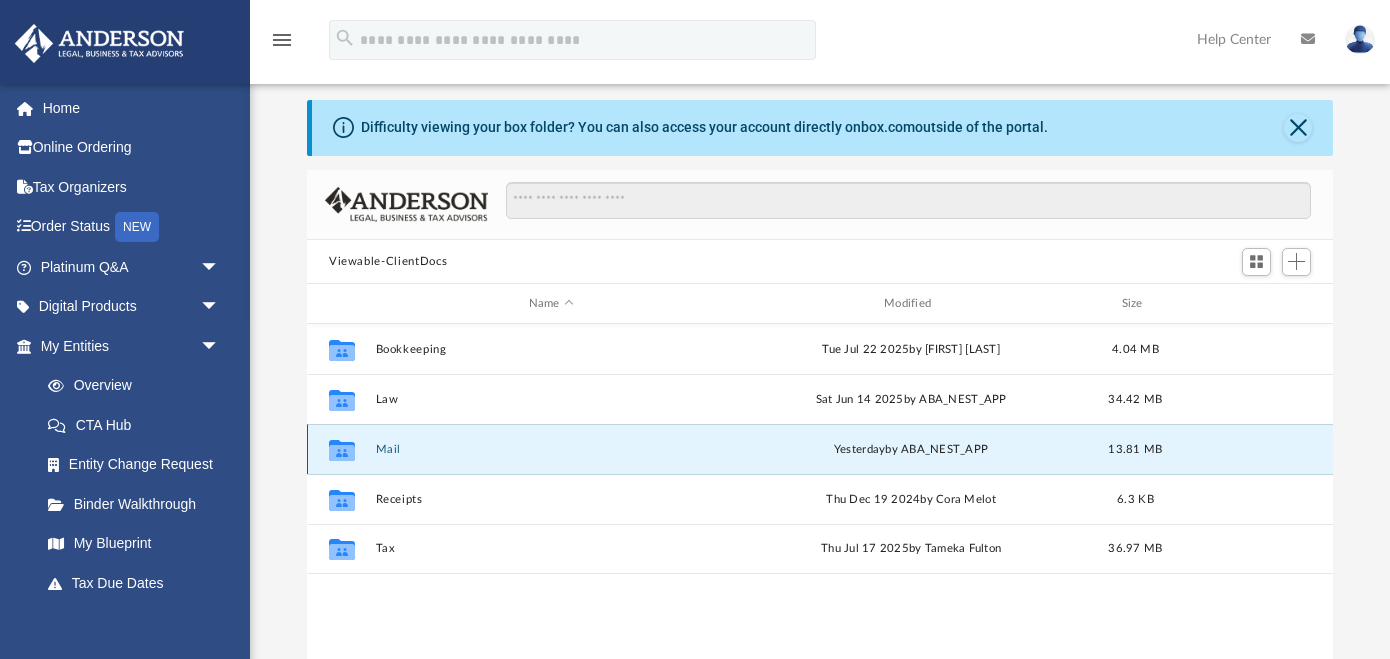 click on "Mail" at bounding box center (551, 449) 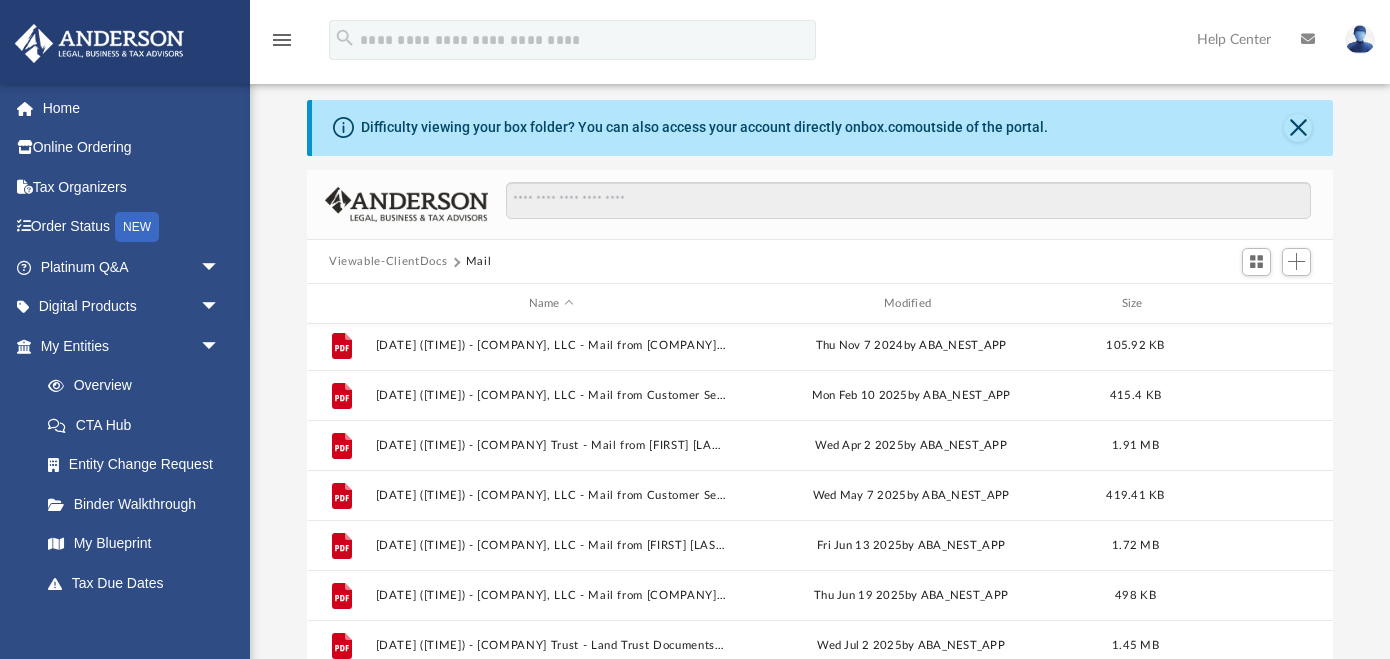 scroll, scrollTop: 335, scrollLeft: 0, axis: vertical 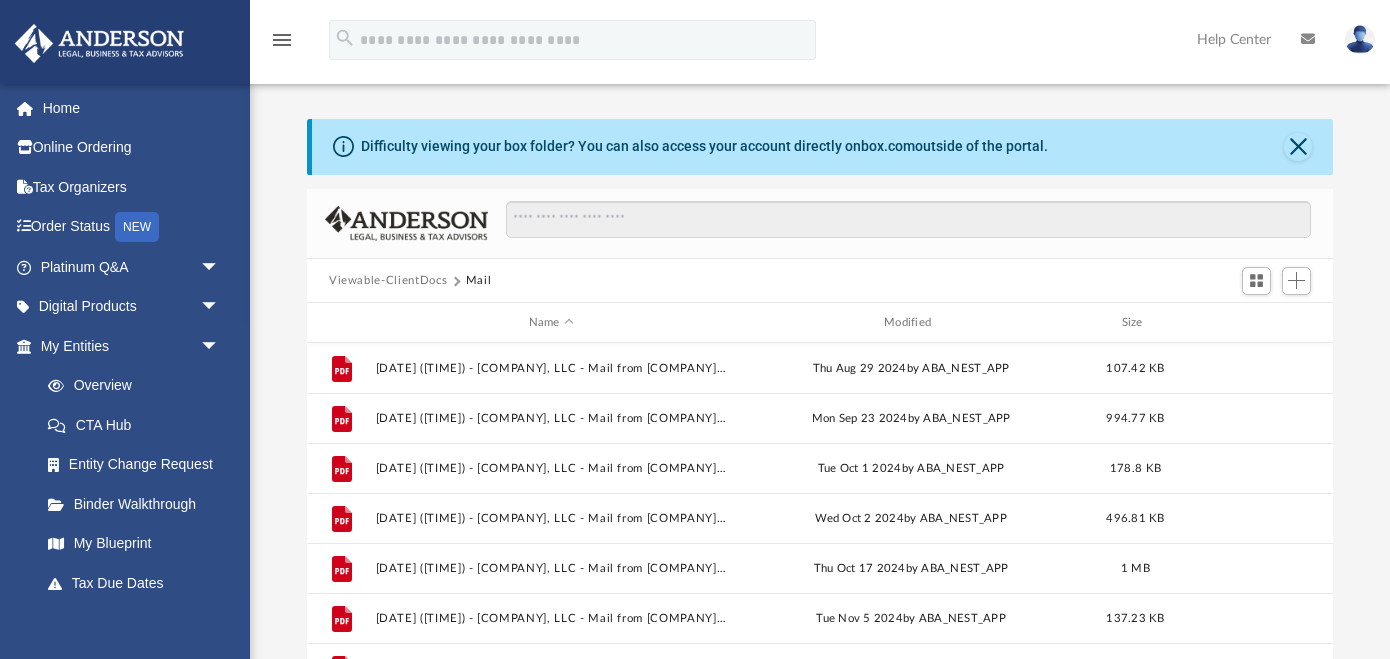 click on "Viewable-ClientDocs" at bounding box center [388, 281] 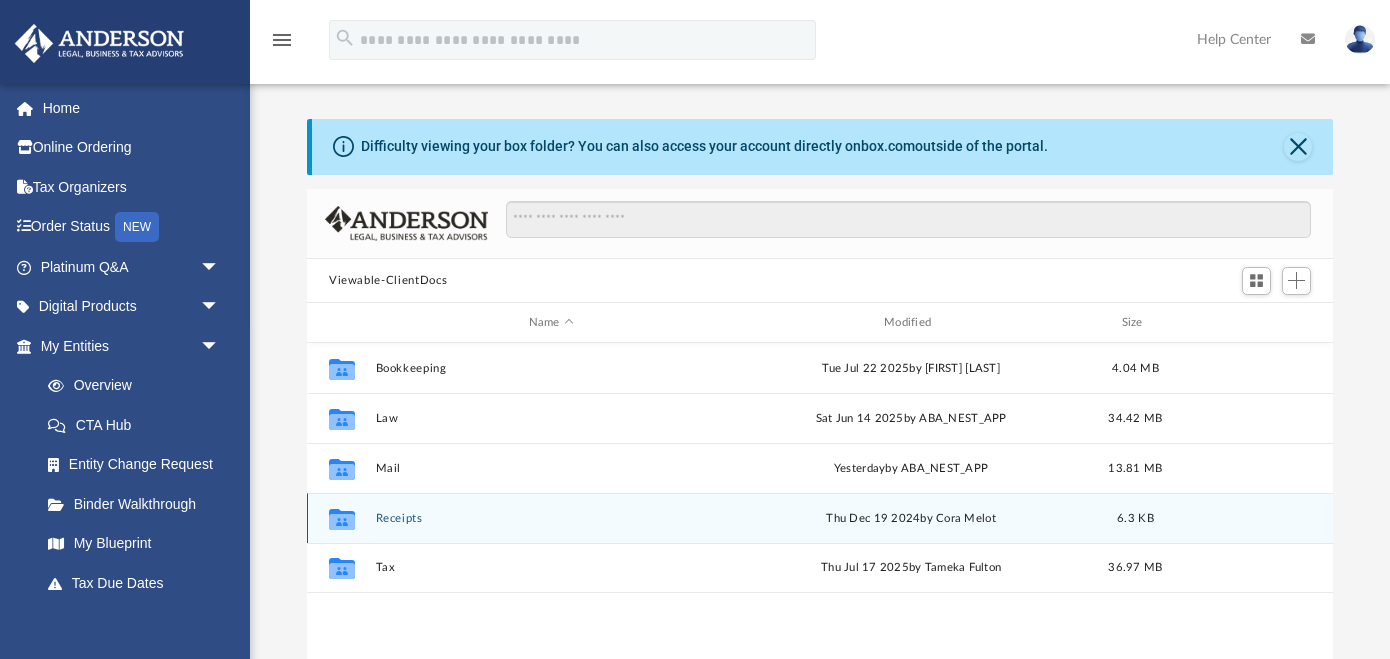 click on "Receipts" at bounding box center (551, 518) 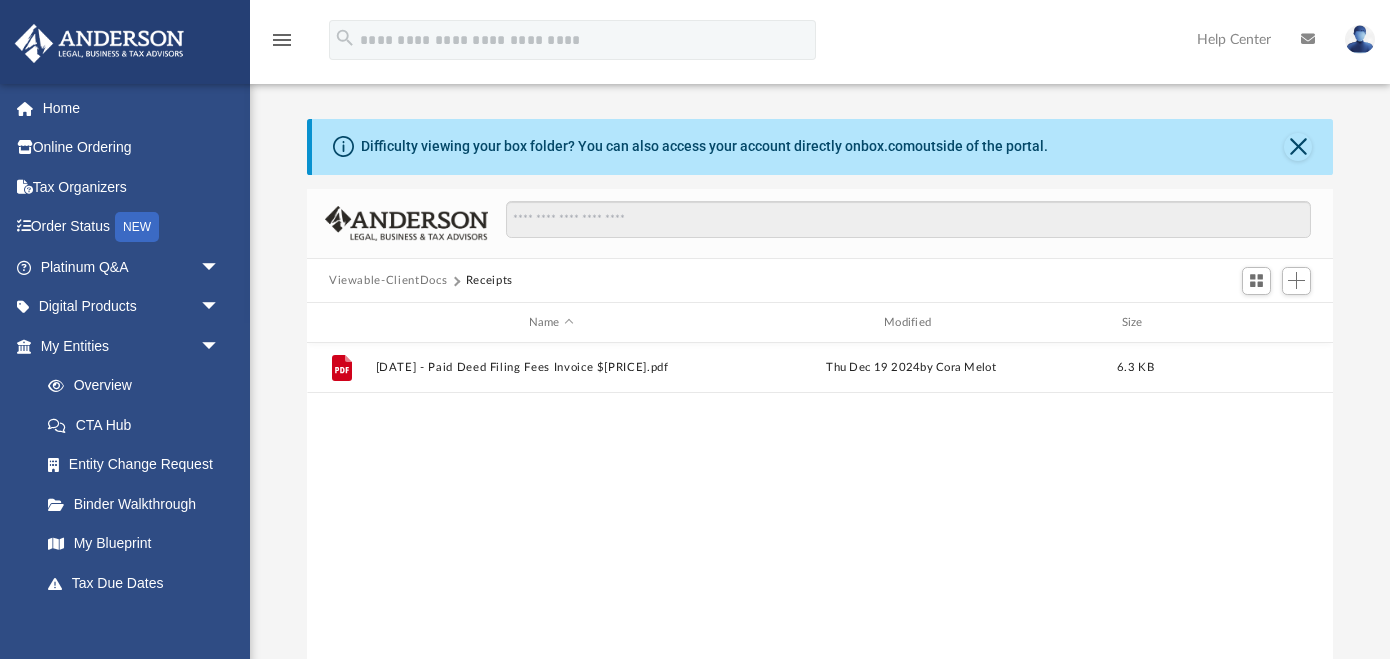 click on "Viewable-ClientDocs" at bounding box center (388, 281) 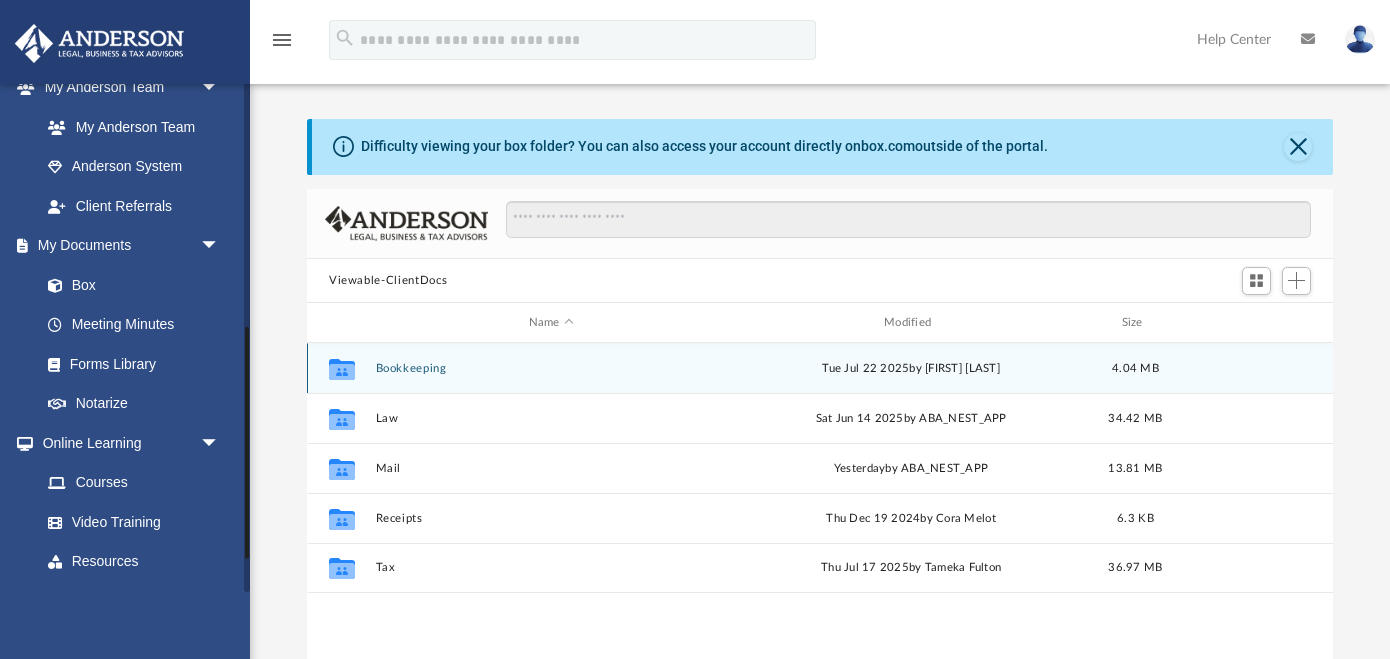 scroll, scrollTop: 537, scrollLeft: 0, axis: vertical 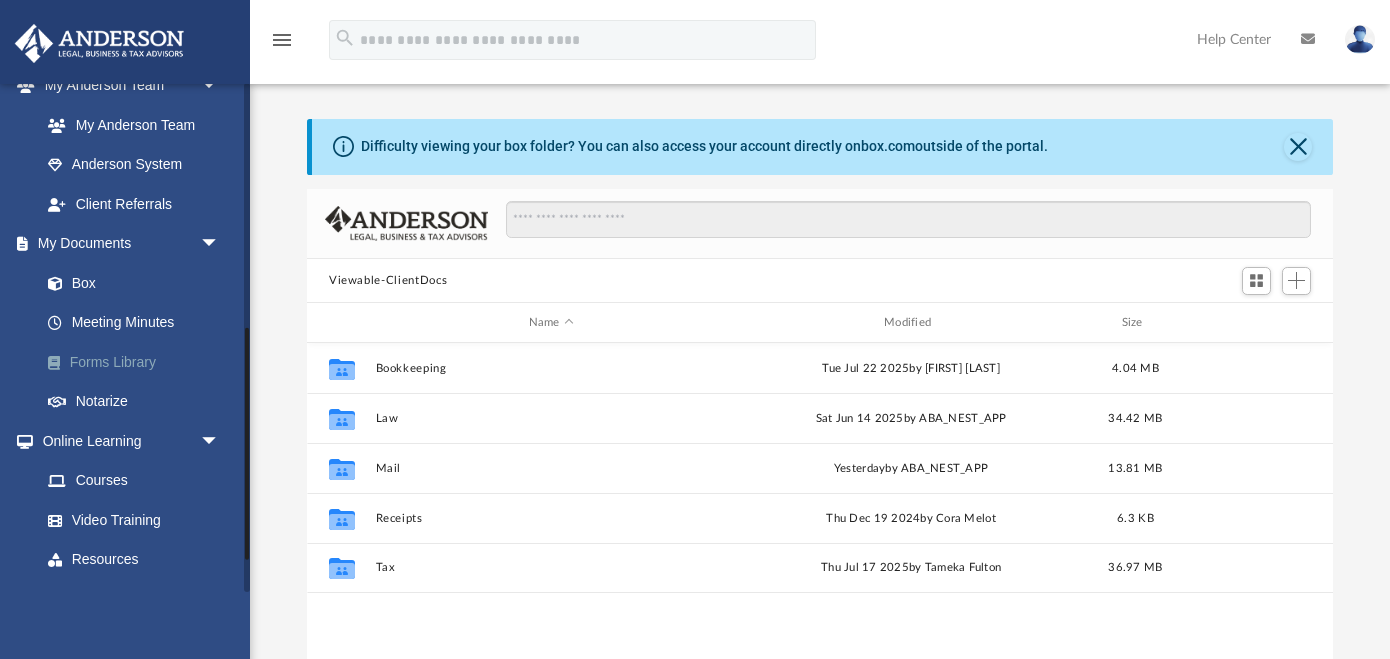 click on "Forms Library" at bounding box center (139, 362) 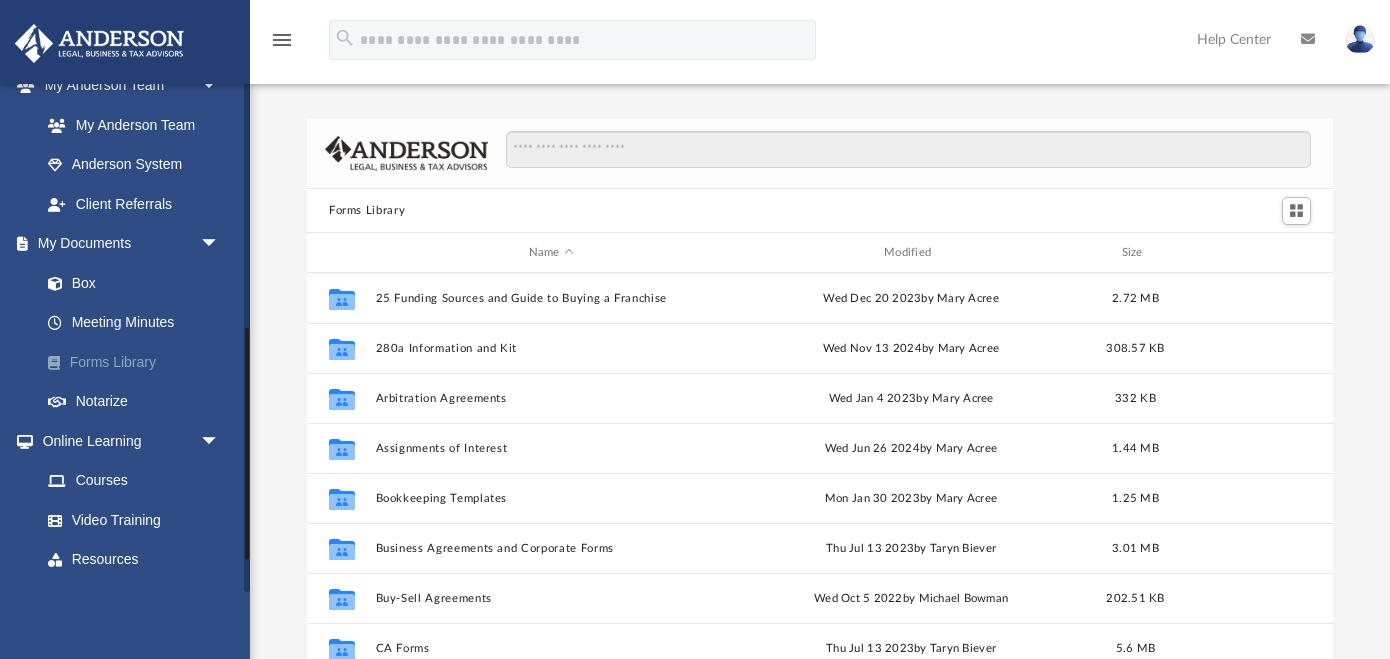 scroll, scrollTop: 1, scrollLeft: 1, axis: both 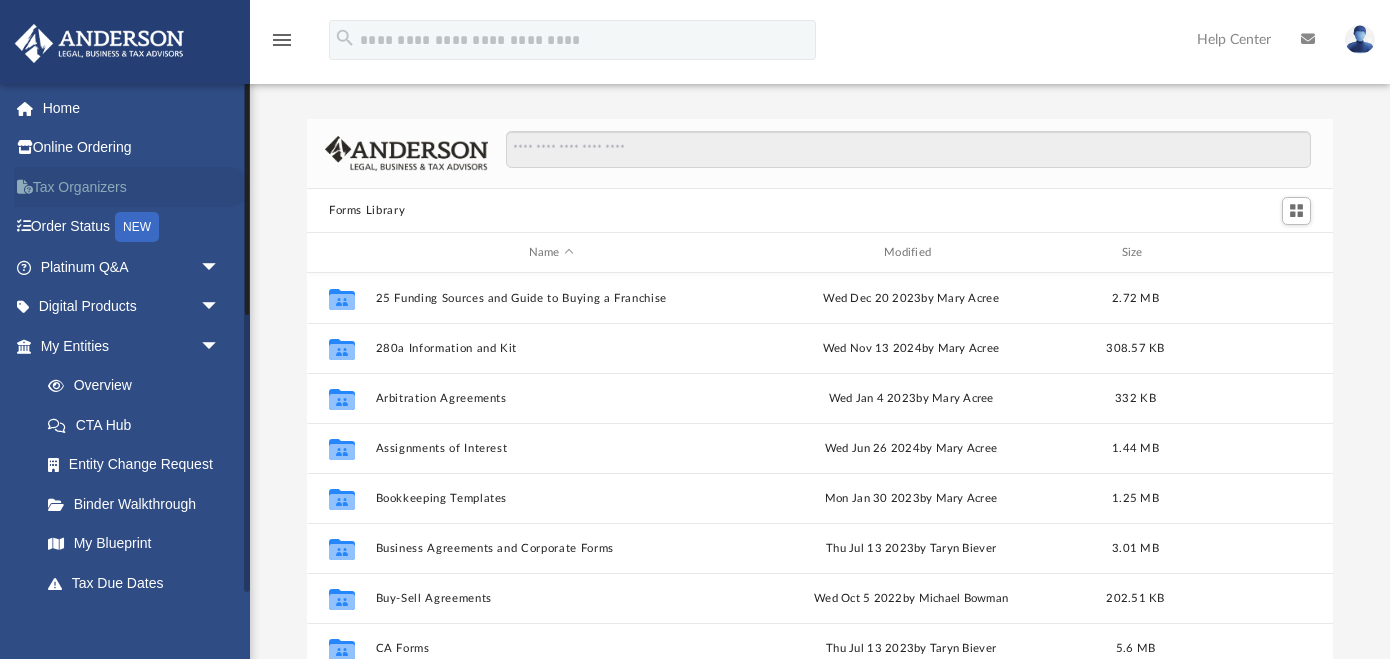 click on "Tax Organizers" at bounding box center [132, 187] 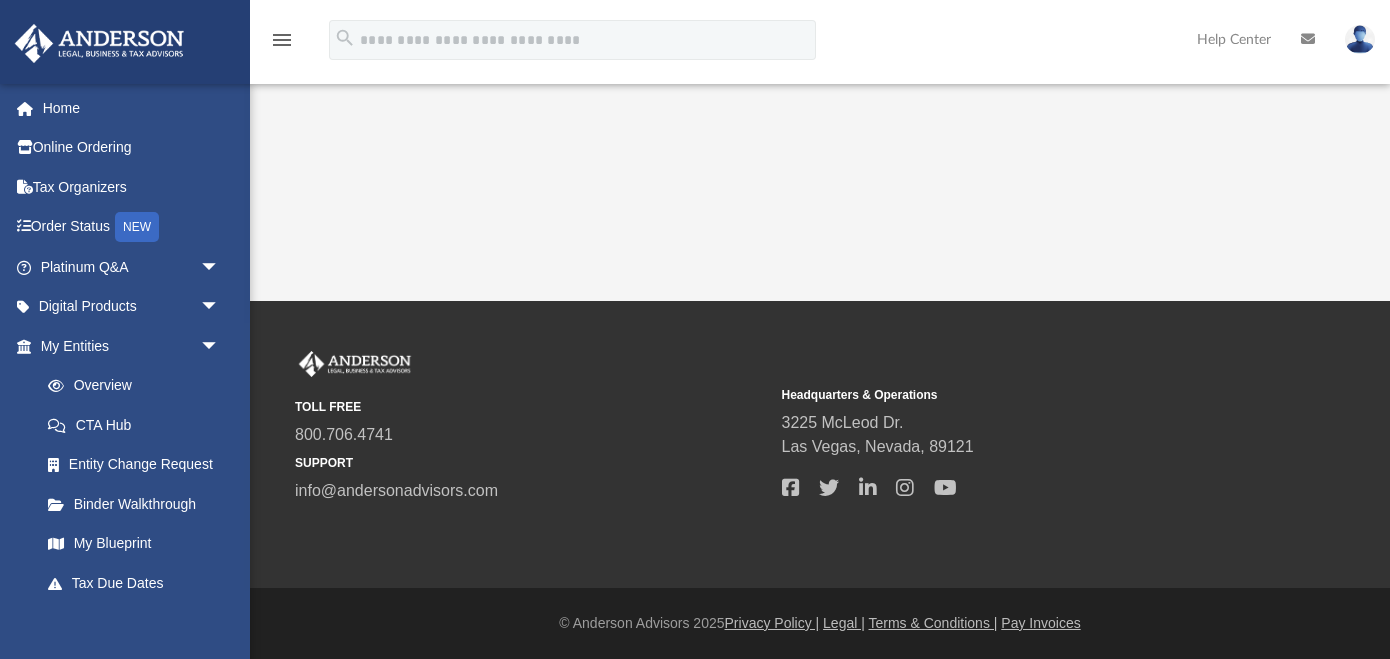 scroll, scrollTop: 0, scrollLeft: 0, axis: both 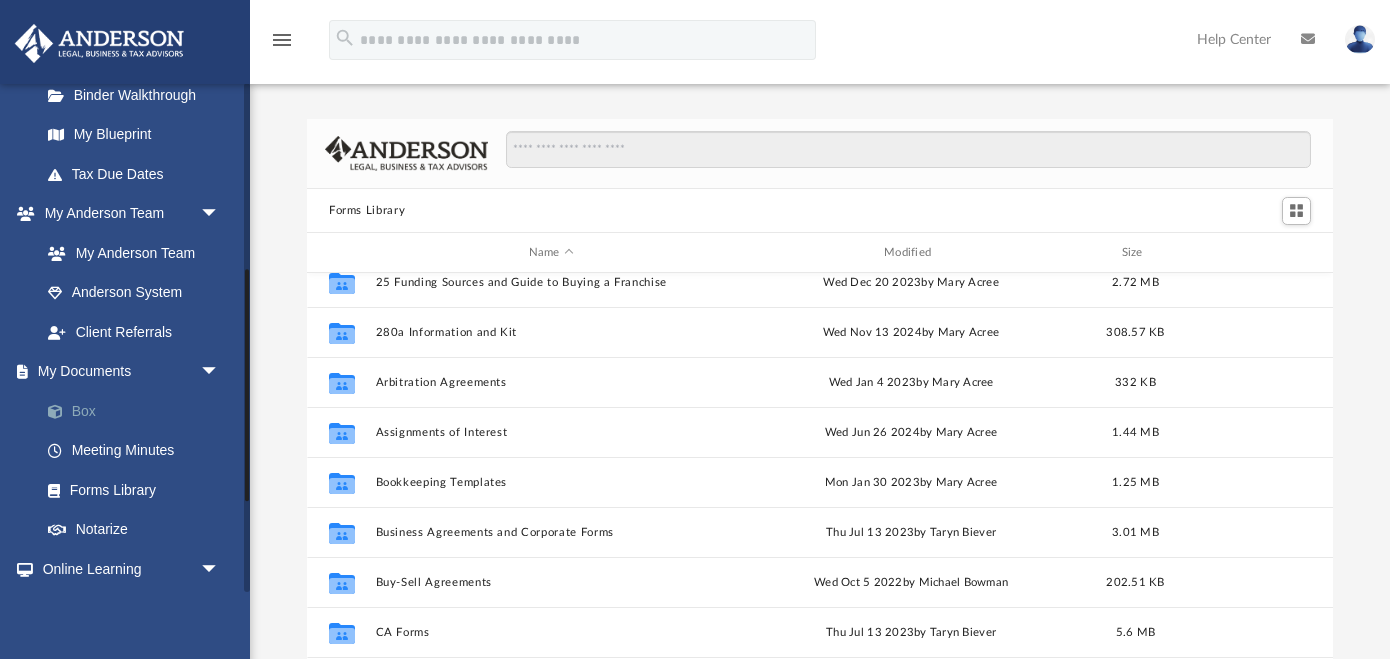 click on "Box" at bounding box center [139, 411] 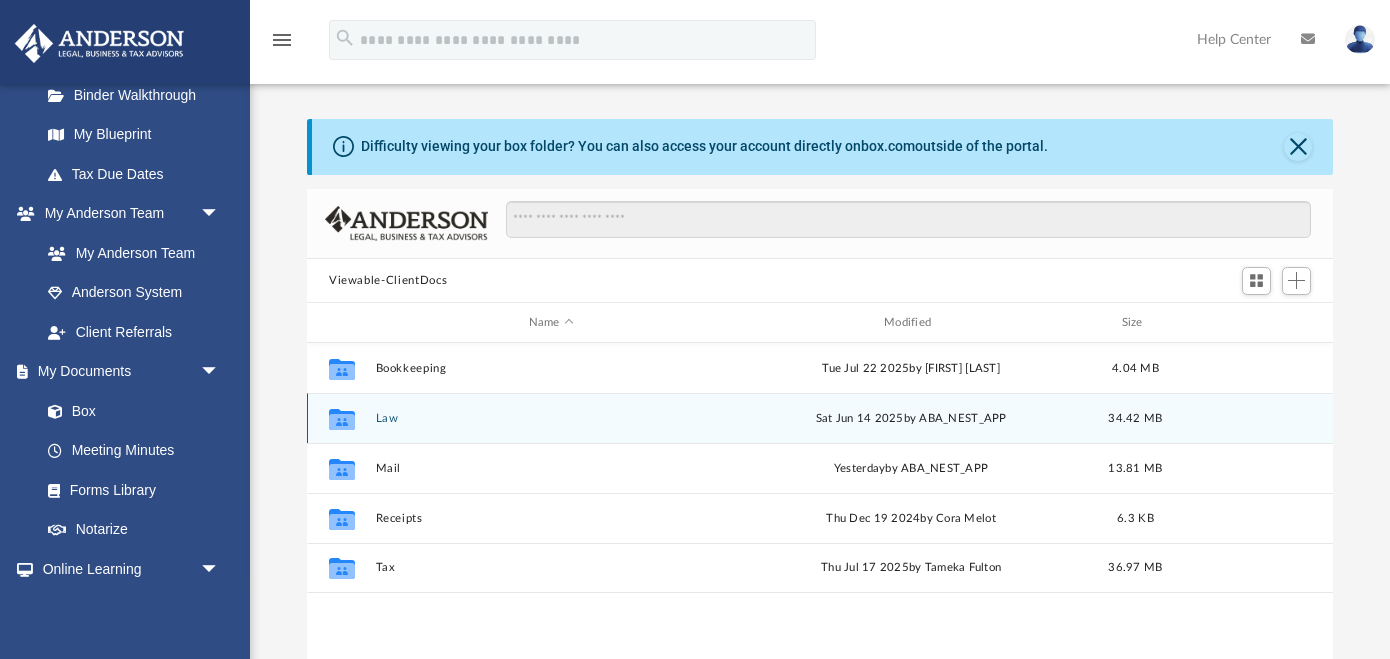 scroll, scrollTop: 1, scrollLeft: 1, axis: both 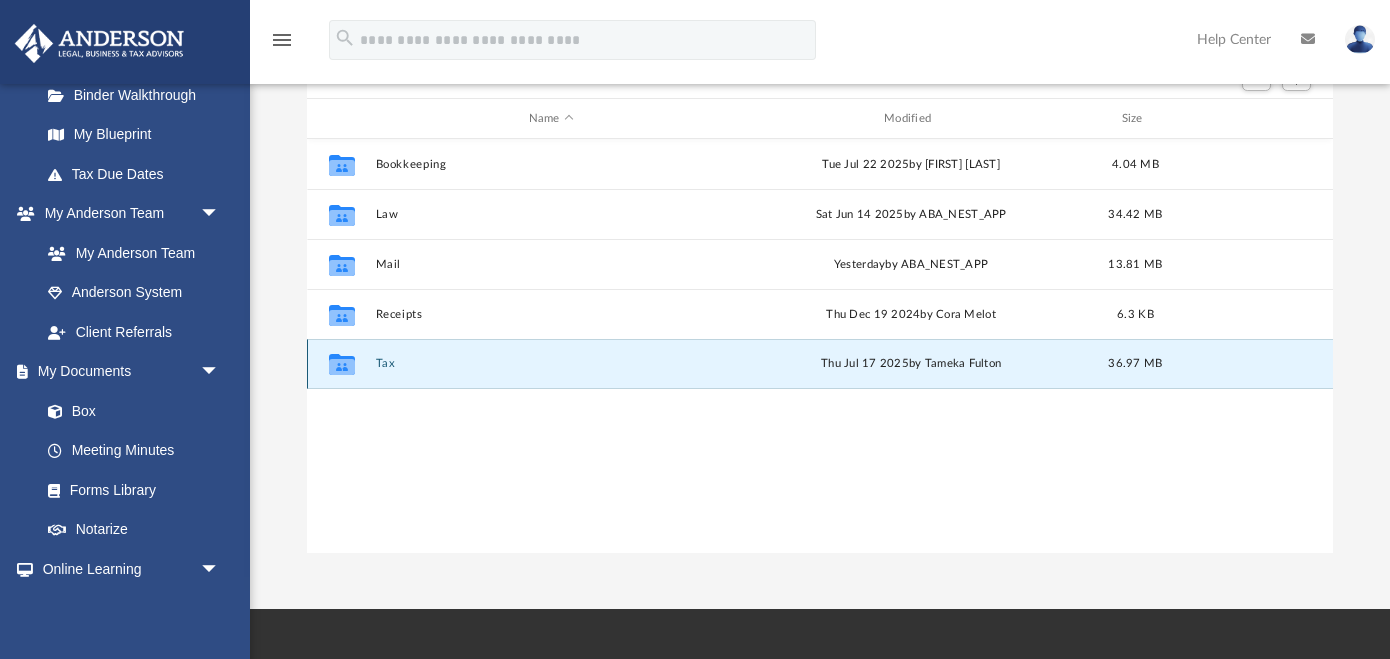 click on "Tax" at bounding box center (551, 364) 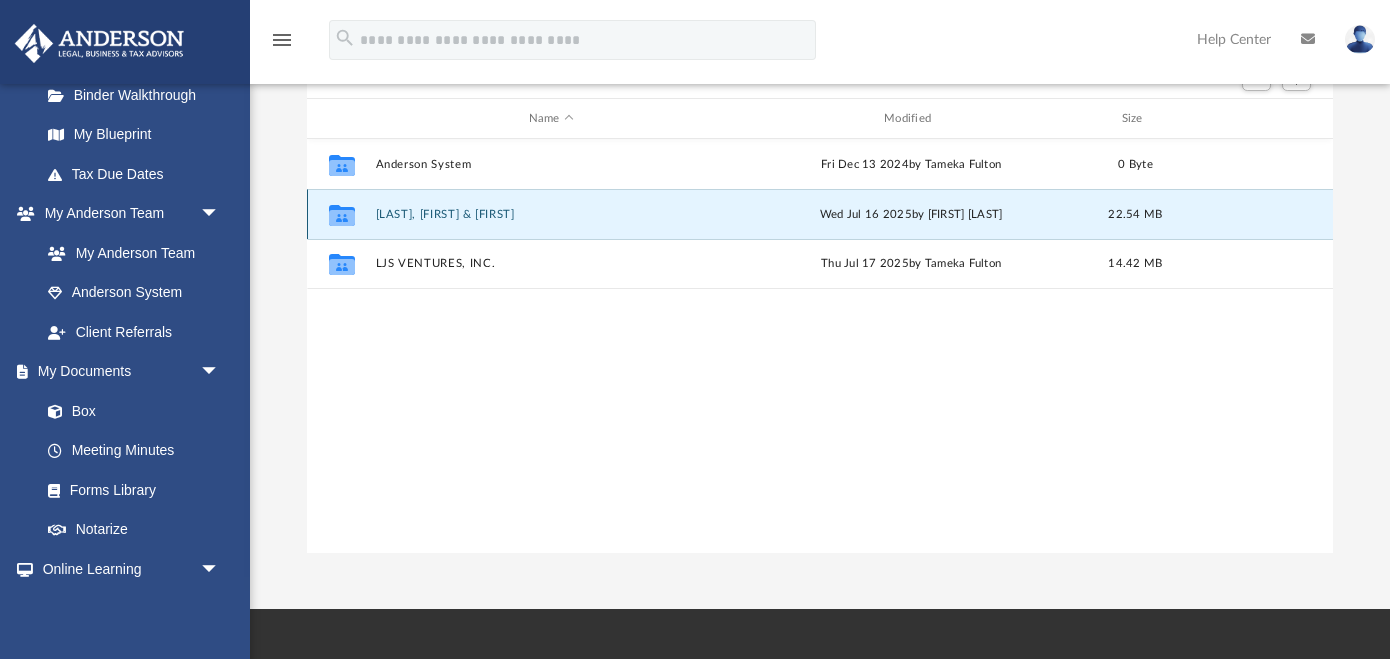 click on "[LAST], [FIRST] & [FIRST]" at bounding box center [551, 214] 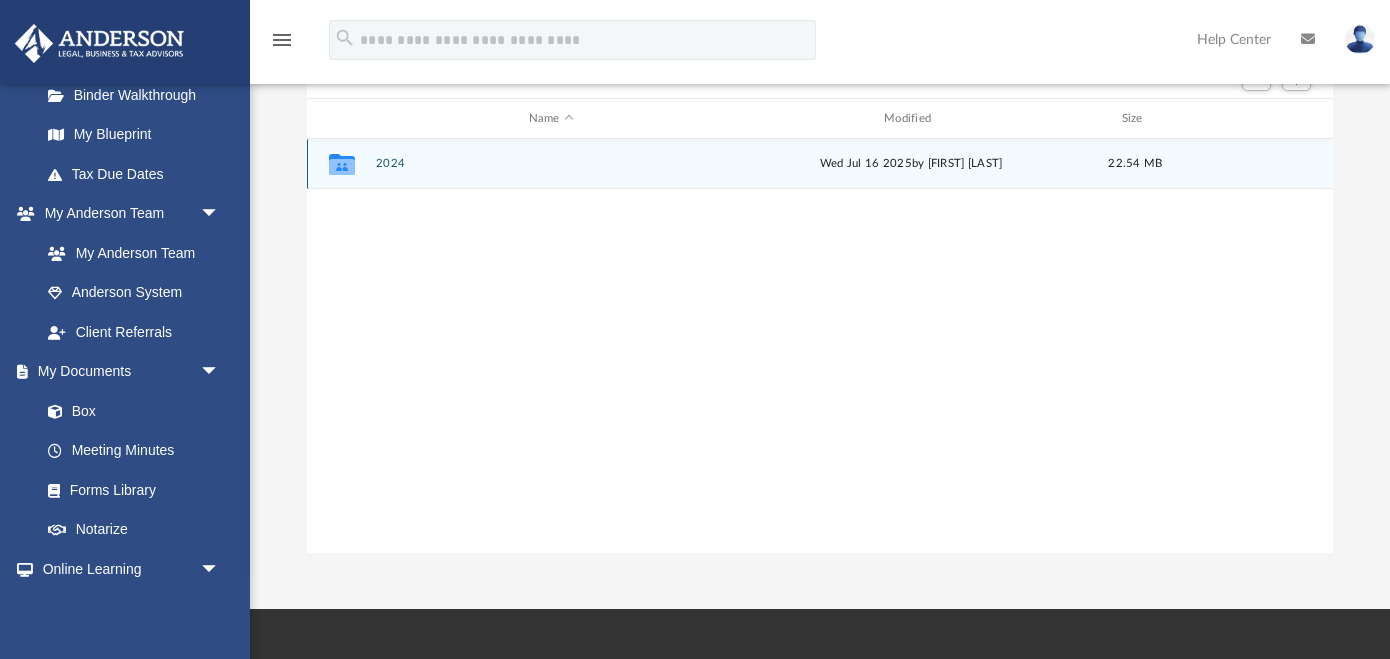 click on "2024" at bounding box center (551, 164) 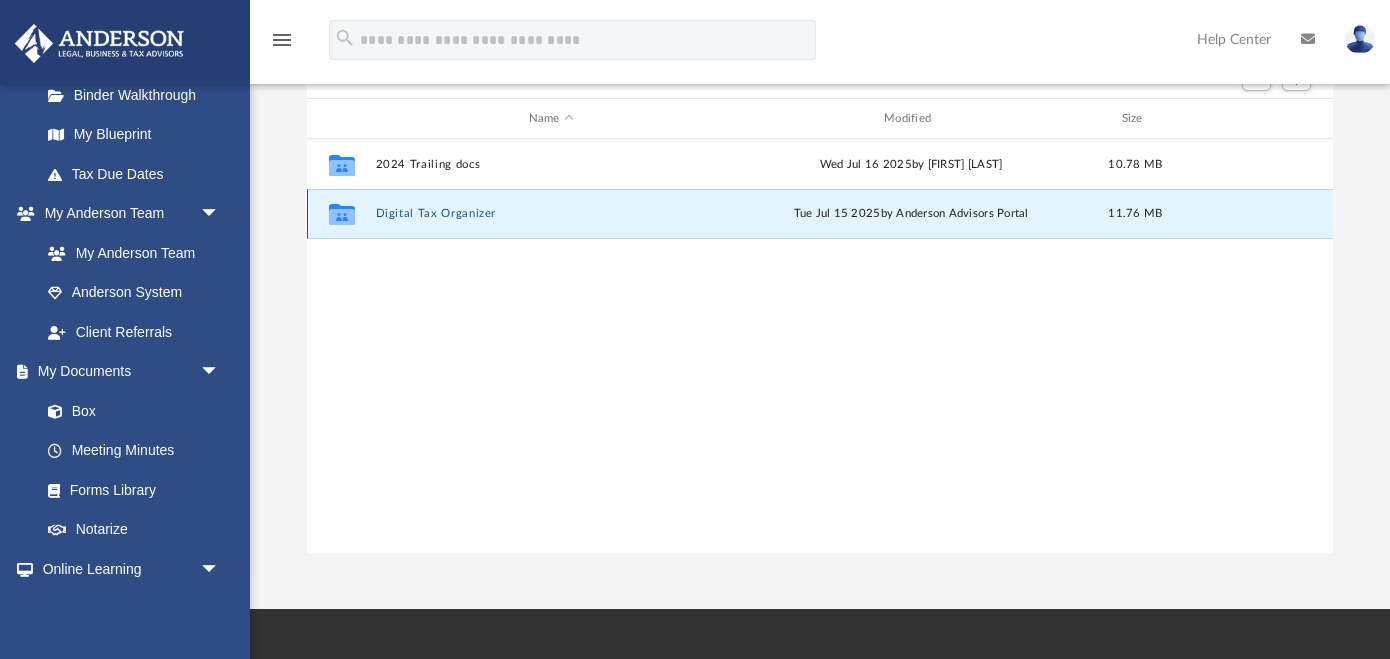 click on "Digital Tax Organizer" at bounding box center (551, 214) 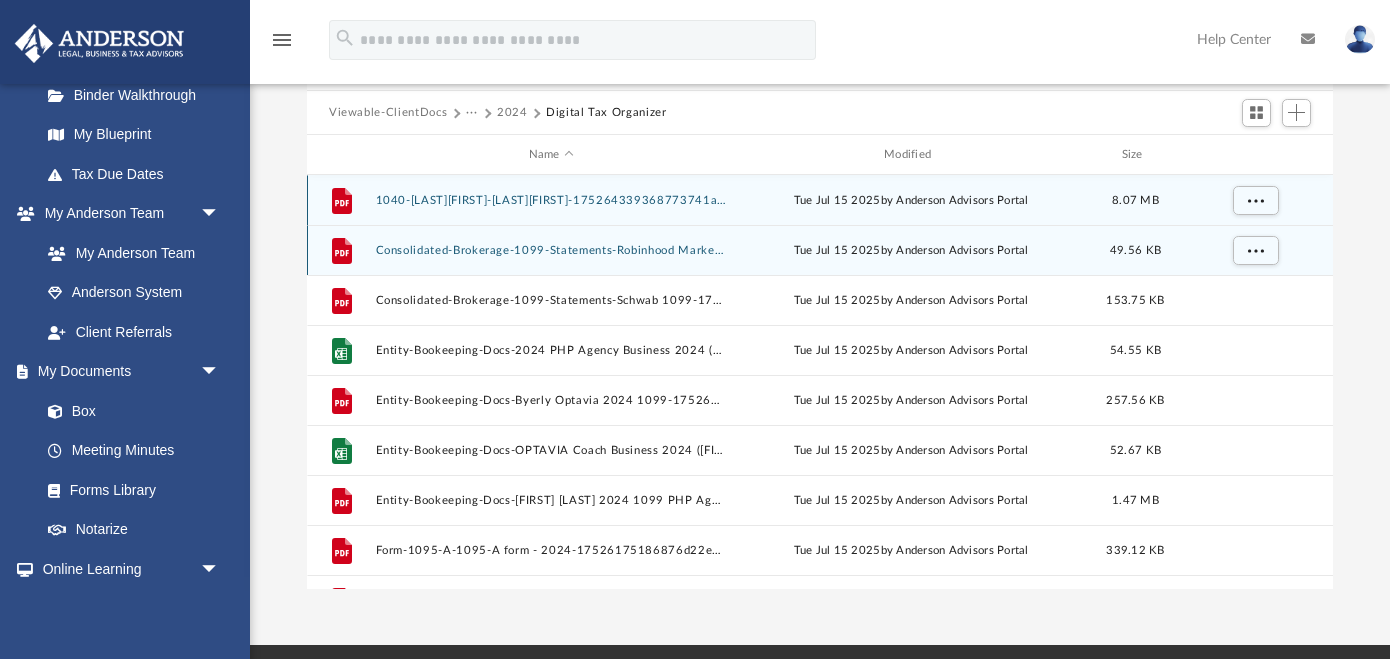 scroll, scrollTop: 164, scrollLeft: 0, axis: vertical 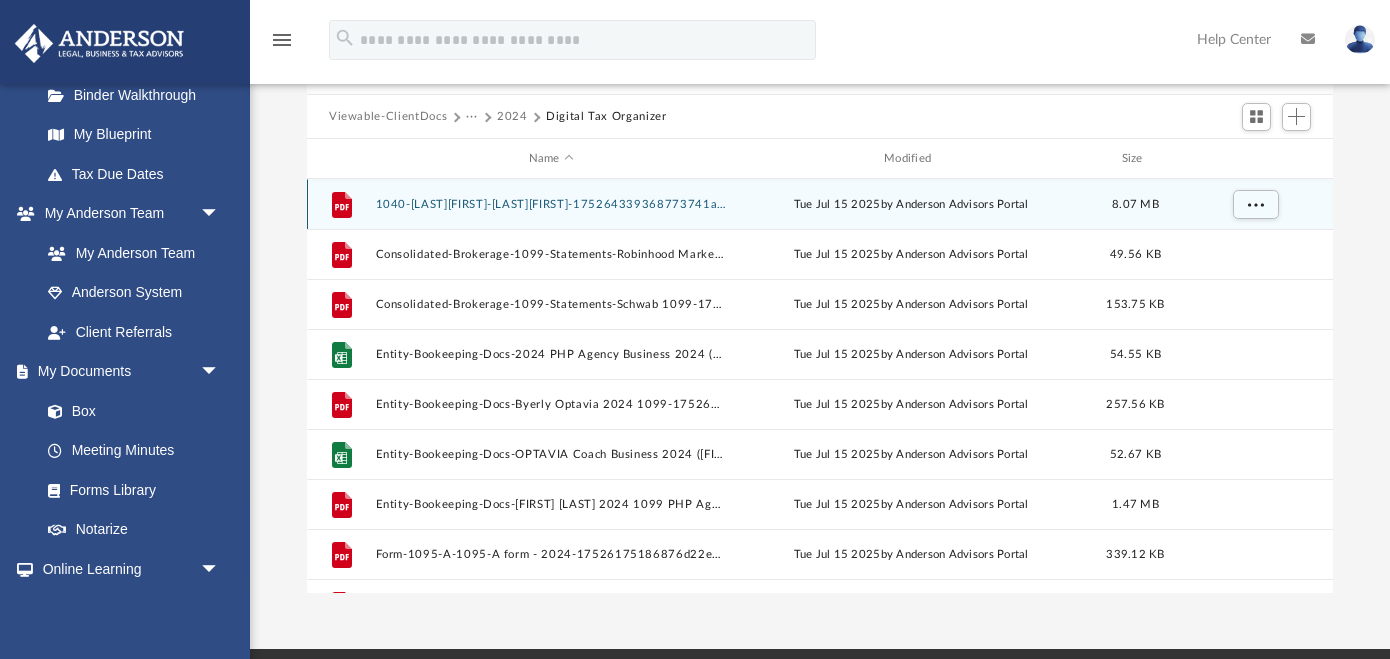 click on "1040-[LAST][FIRST]-[LAST][FIRST]-175264339368773741ae3ea.pdf" at bounding box center [551, 204] 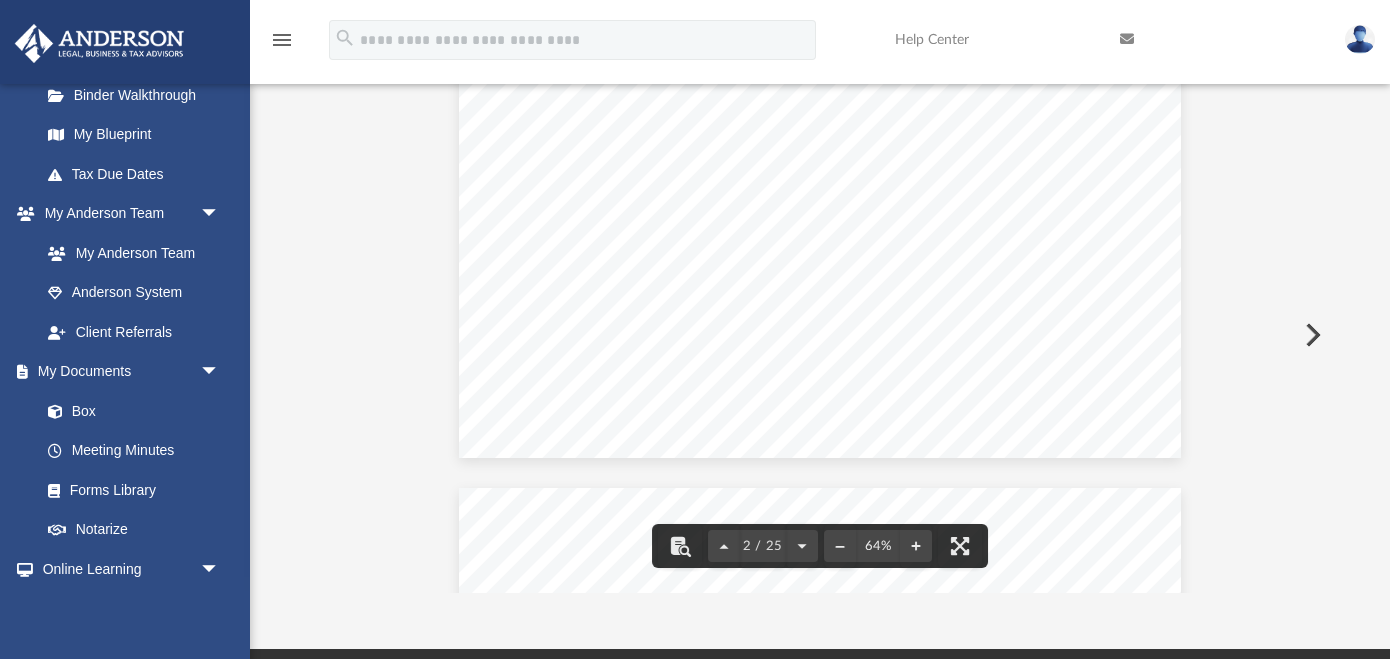 scroll, scrollTop: 0, scrollLeft: 0, axis: both 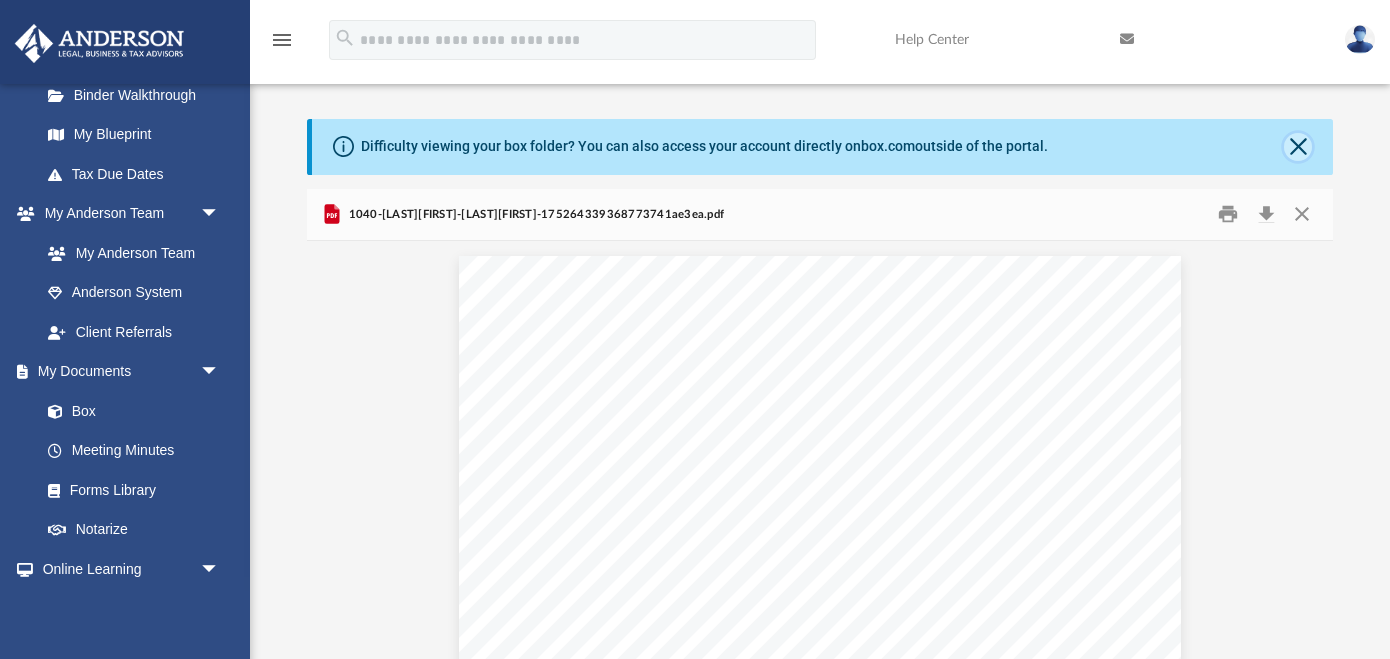 click 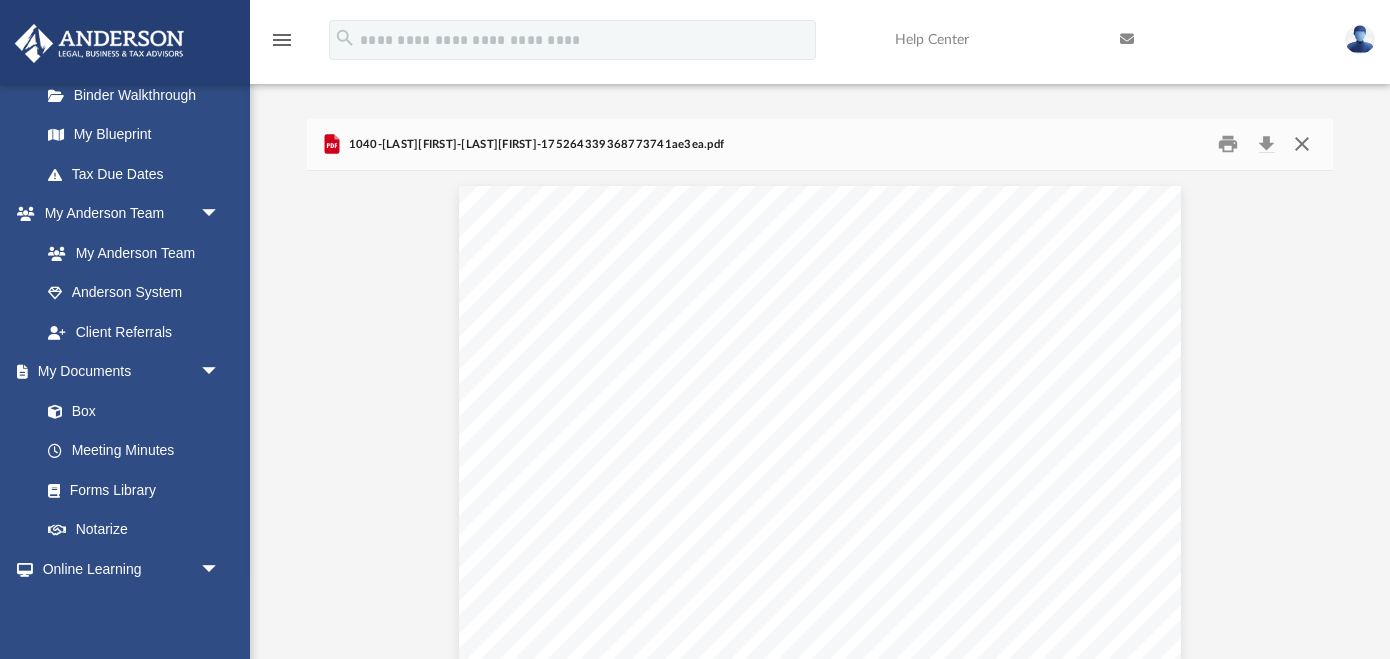 click at bounding box center [1302, 144] 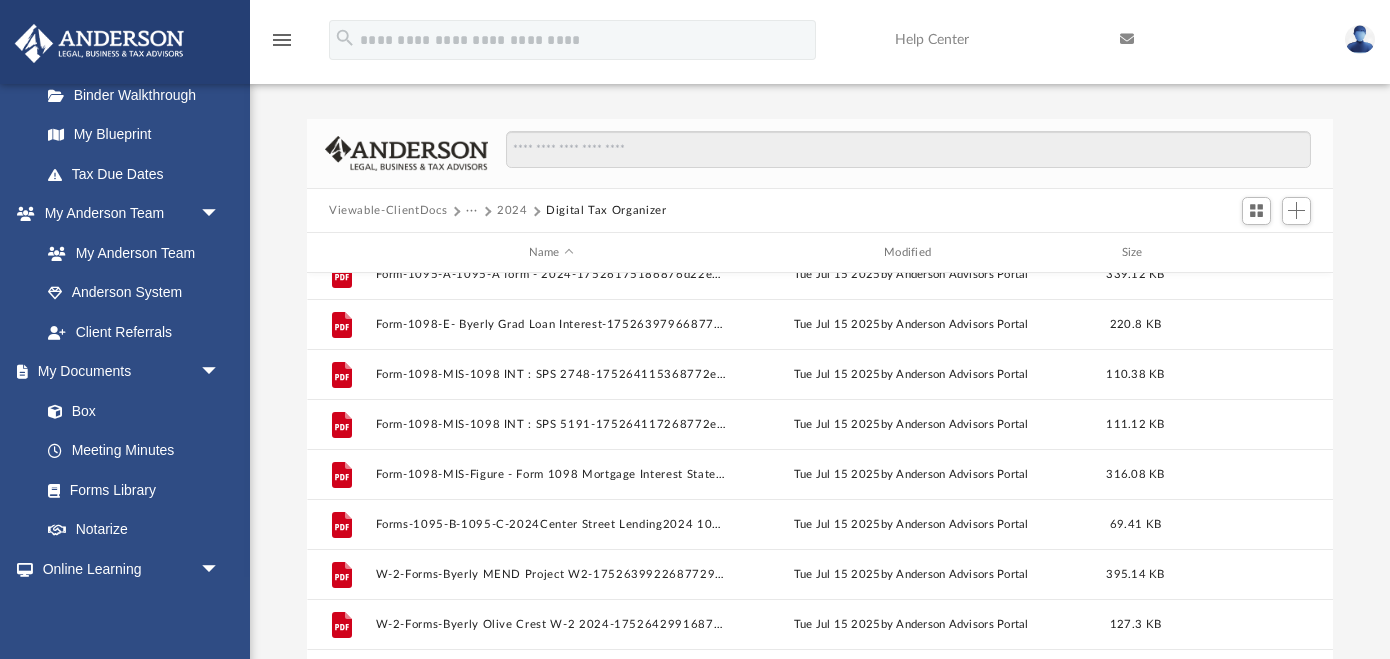 scroll, scrollTop: 385, scrollLeft: 0, axis: vertical 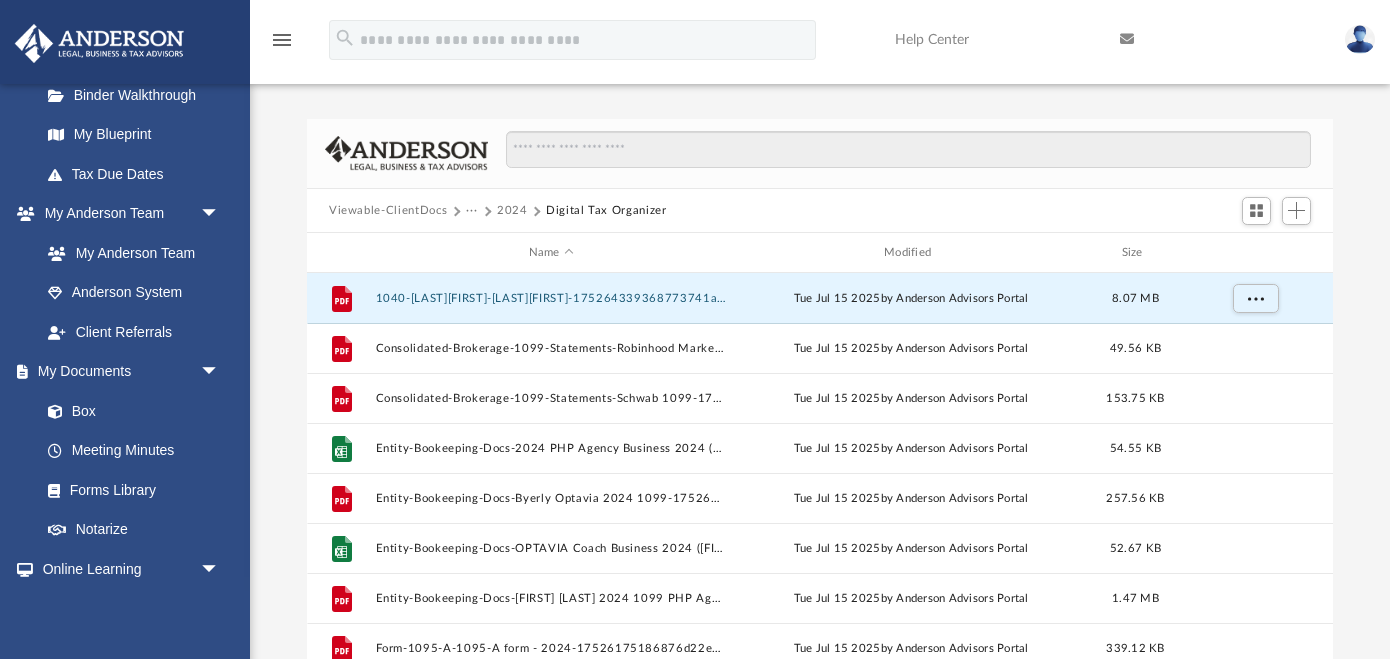 click on "Viewable-ClientDocs" at bounding box center (388, 211) 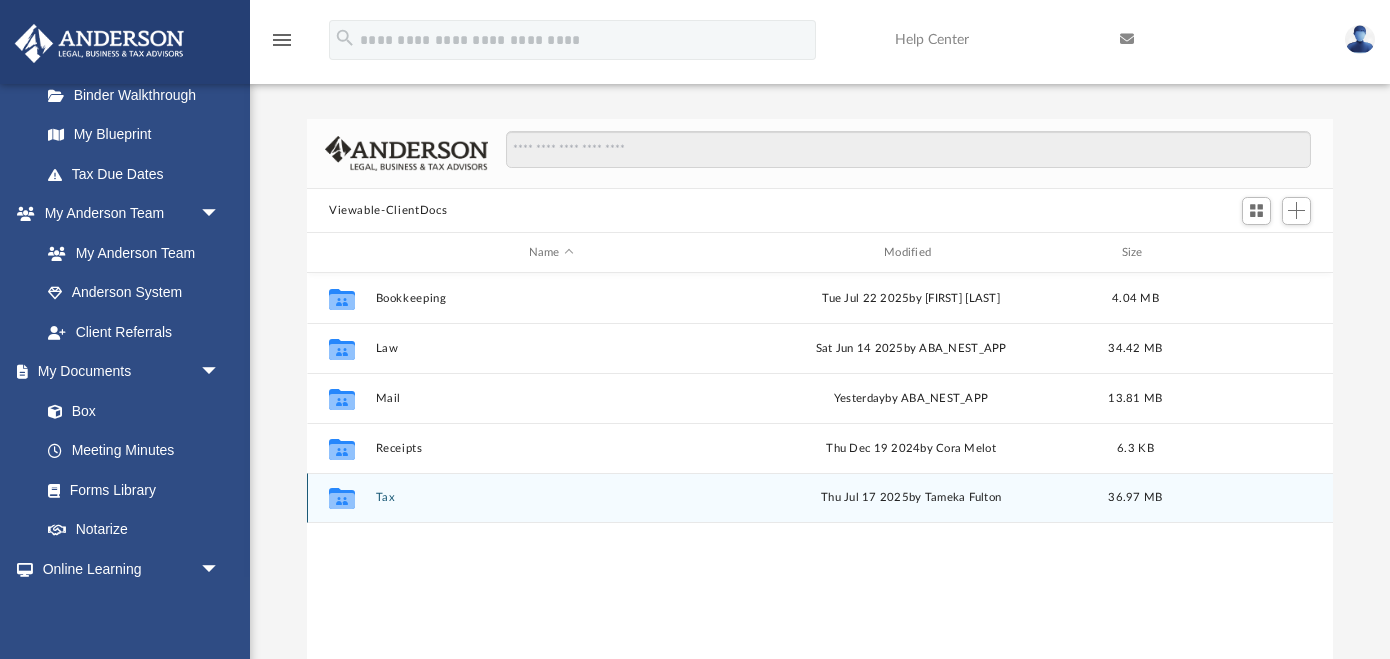 click on "Tax" at bounding box center [551, 498] 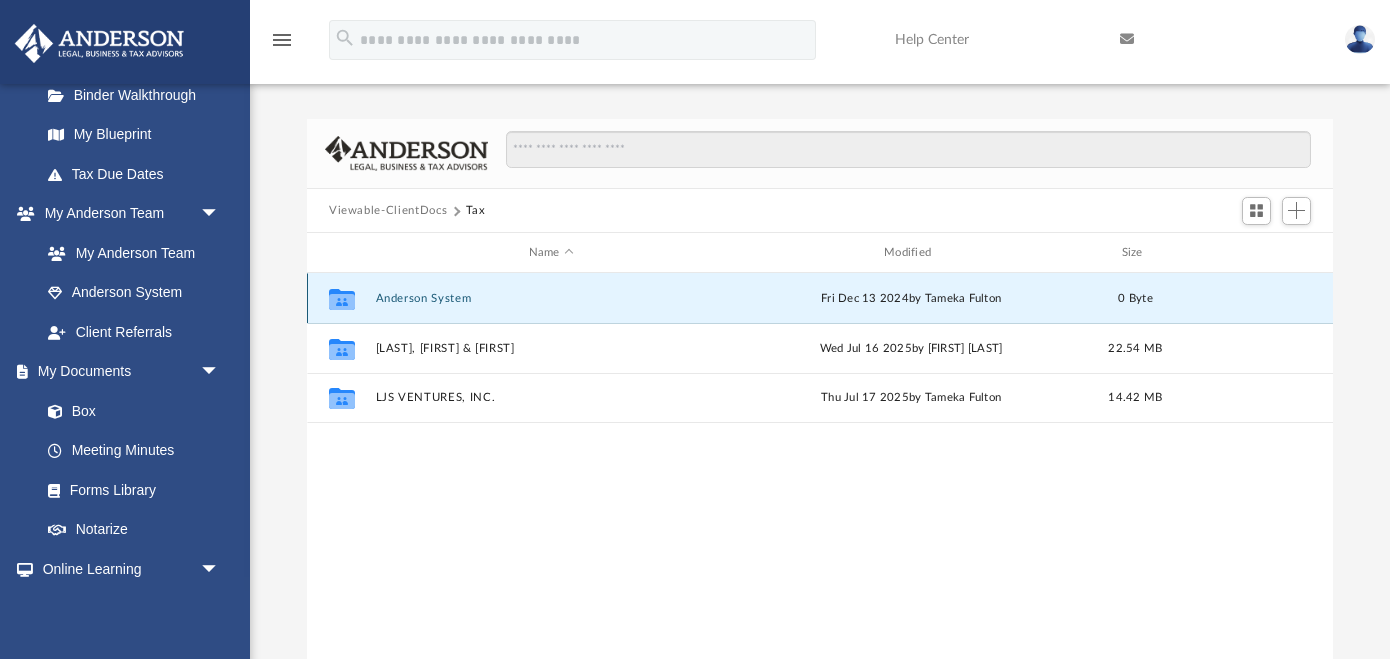 click on "Anderson System" at bounding box center (551, 298) 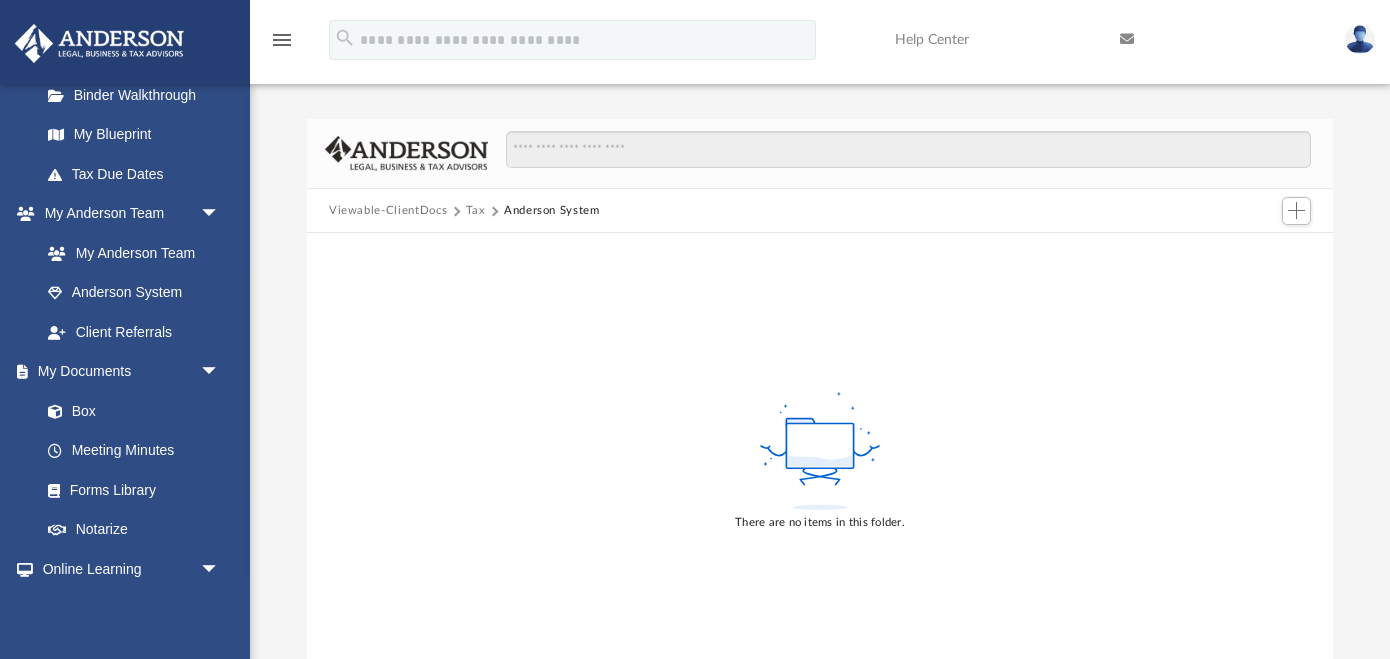 click on "Tax" at bounding box center (476, 211) 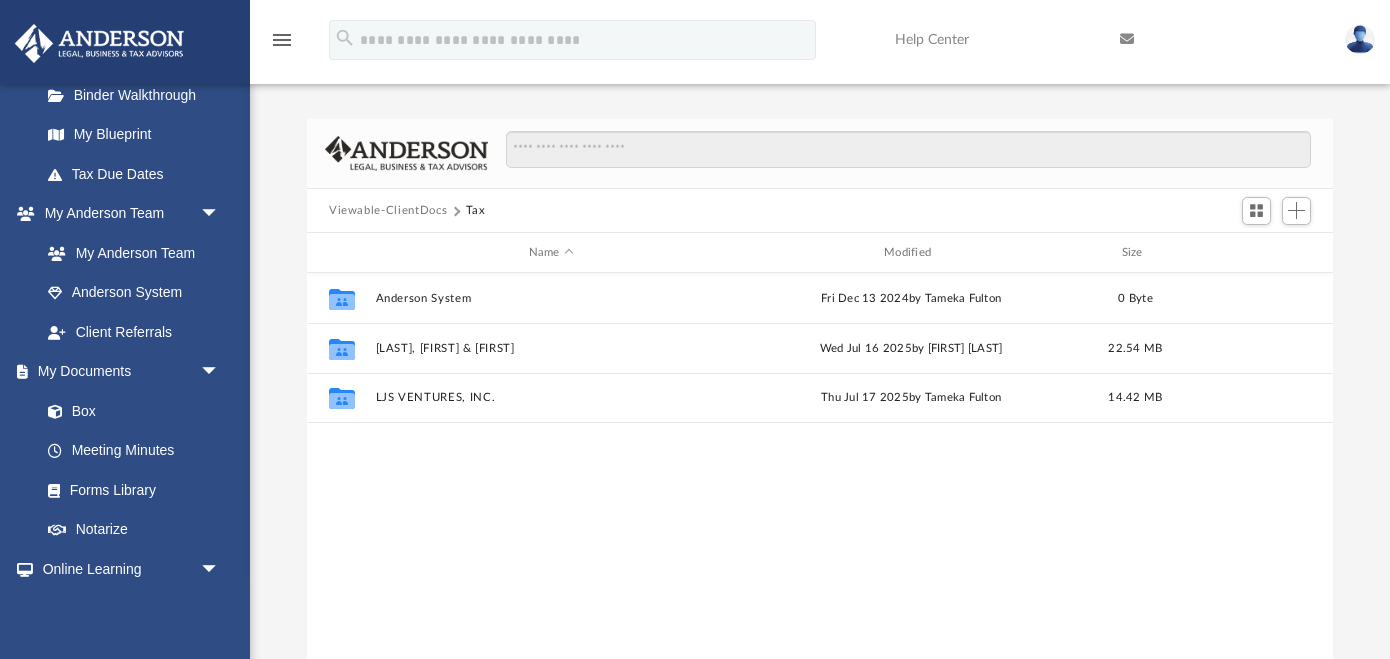 scroll, scrollTop: 454, scrollLeft: 1026, axis: both 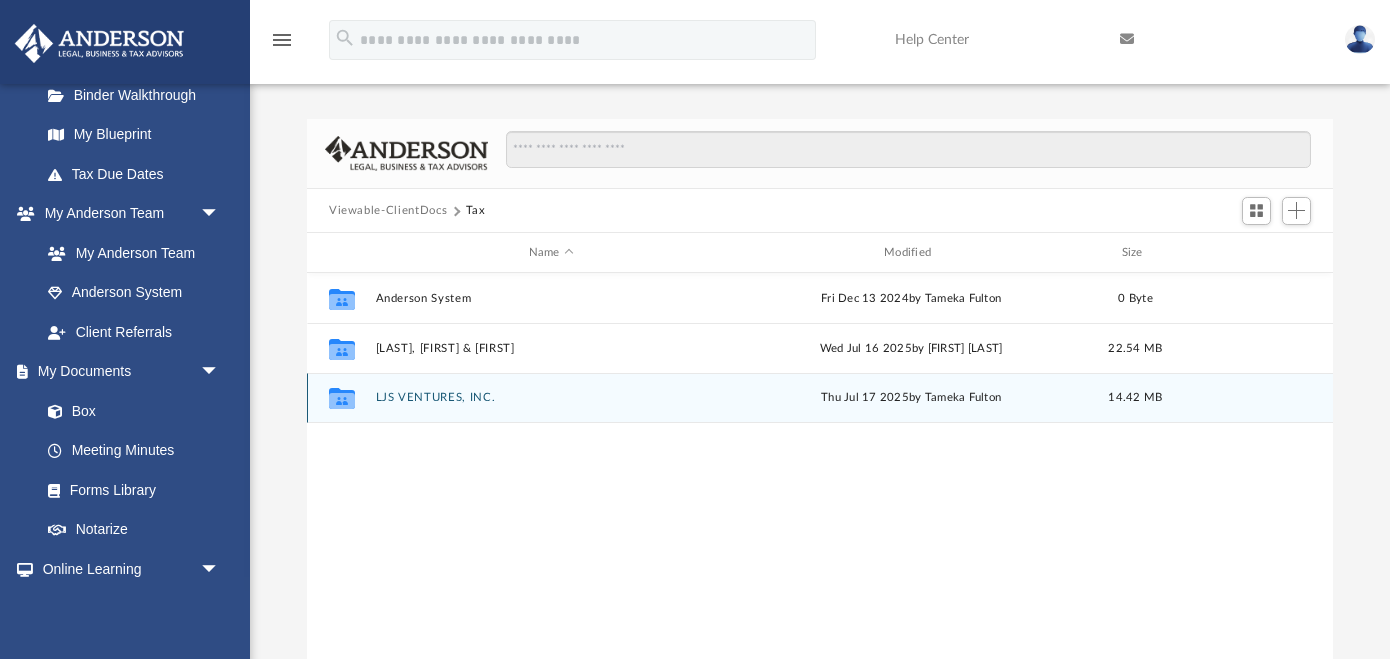 click on "LJS VENTURES, INC." at bounding box center (551, 398) 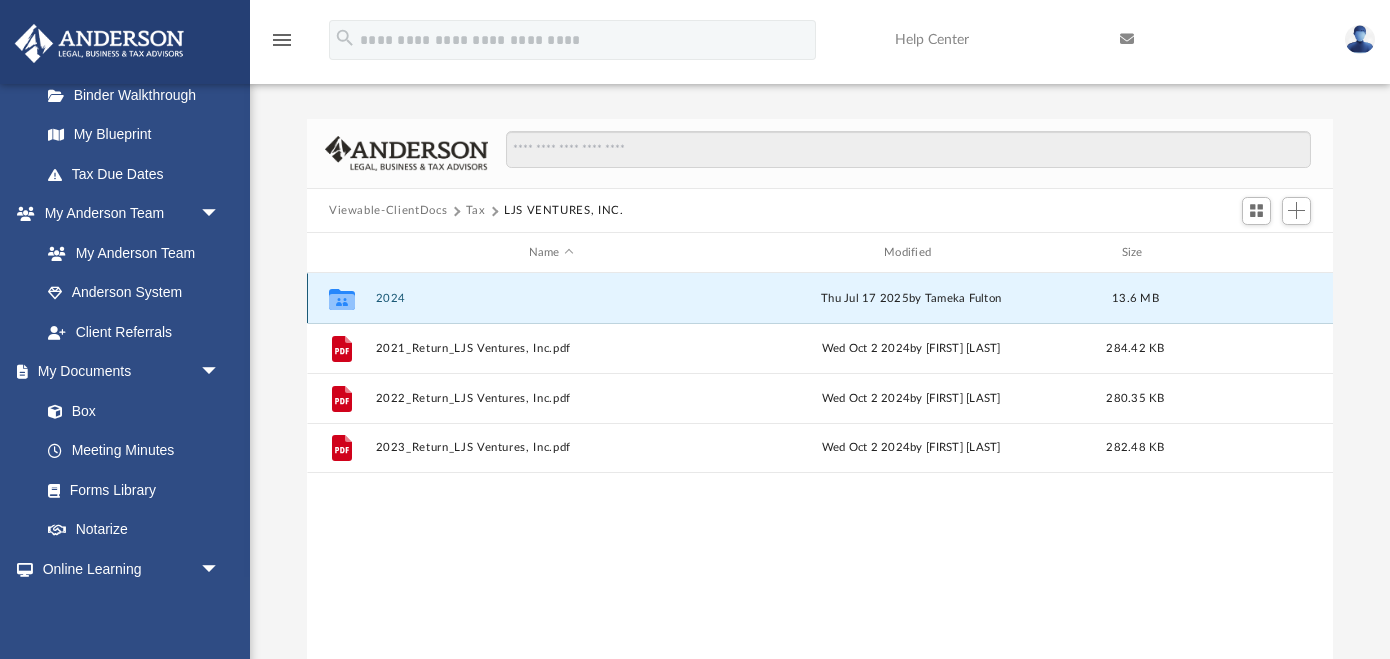 click on "2024" at bounding box center (551, 298) 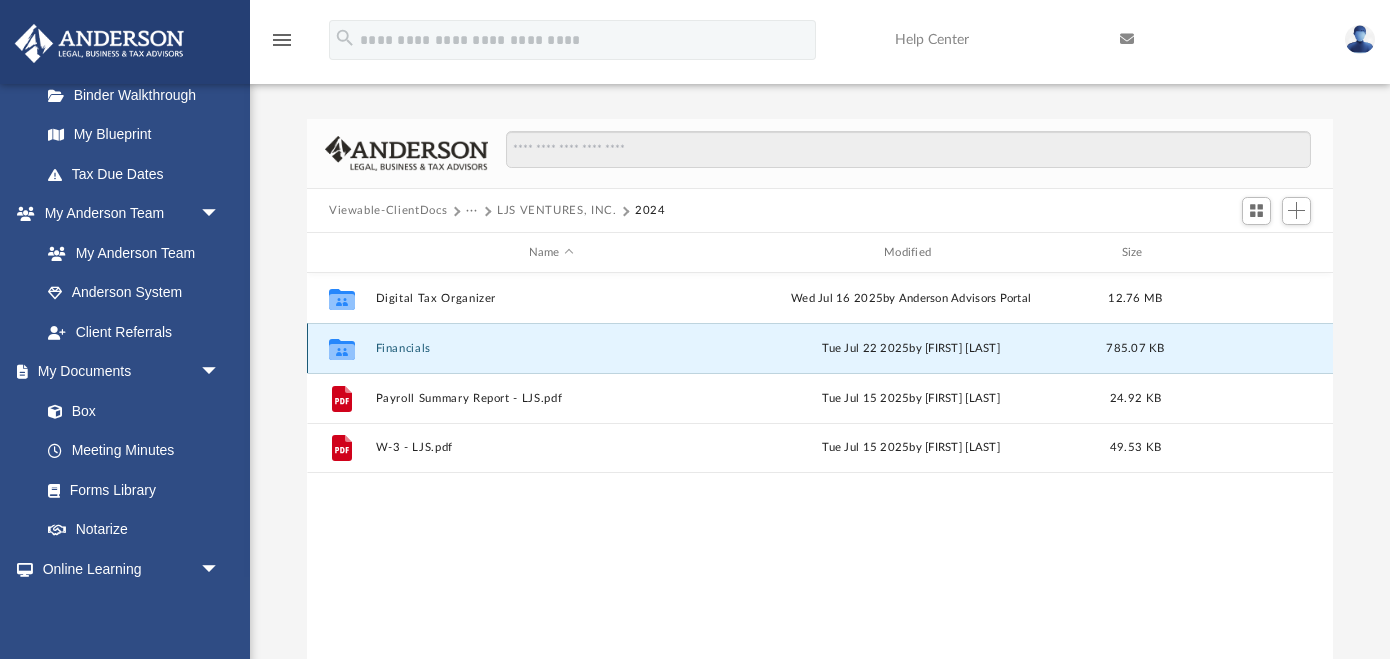 click on "Financials" at bounding box center (551, 348) 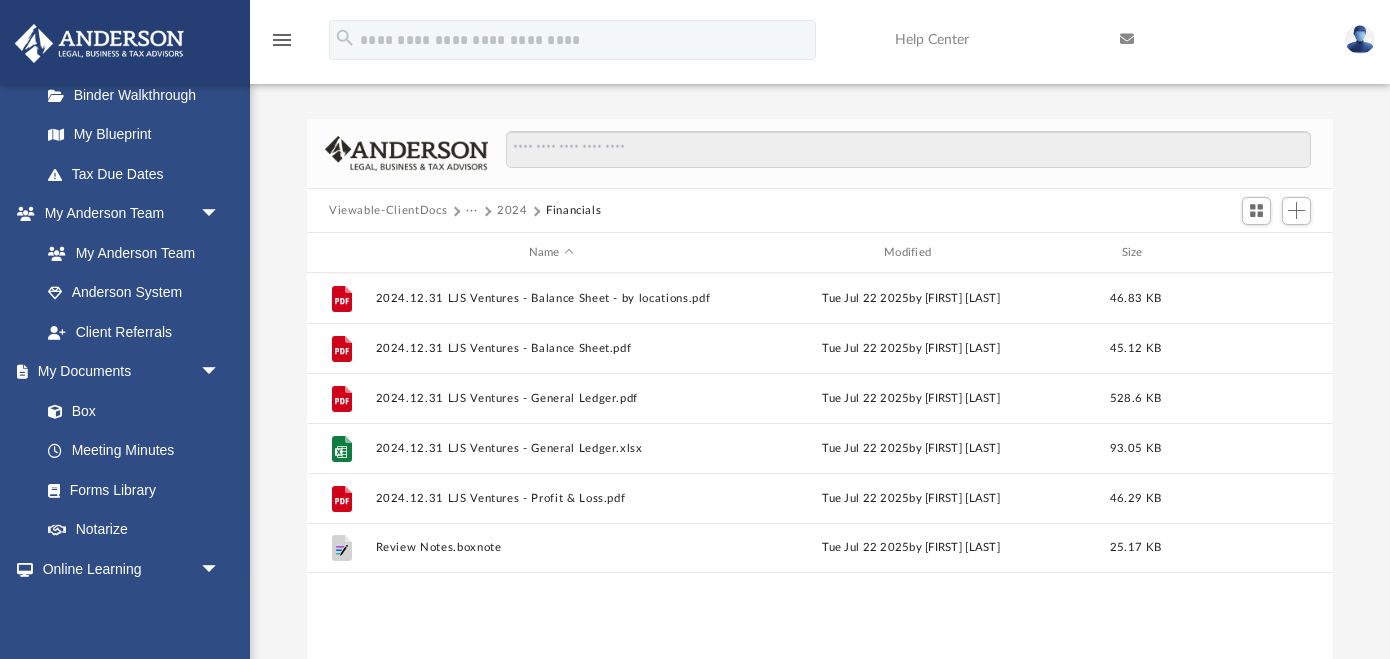 click on "Viewable-ClientDocs" at bounding box center [388, 211] 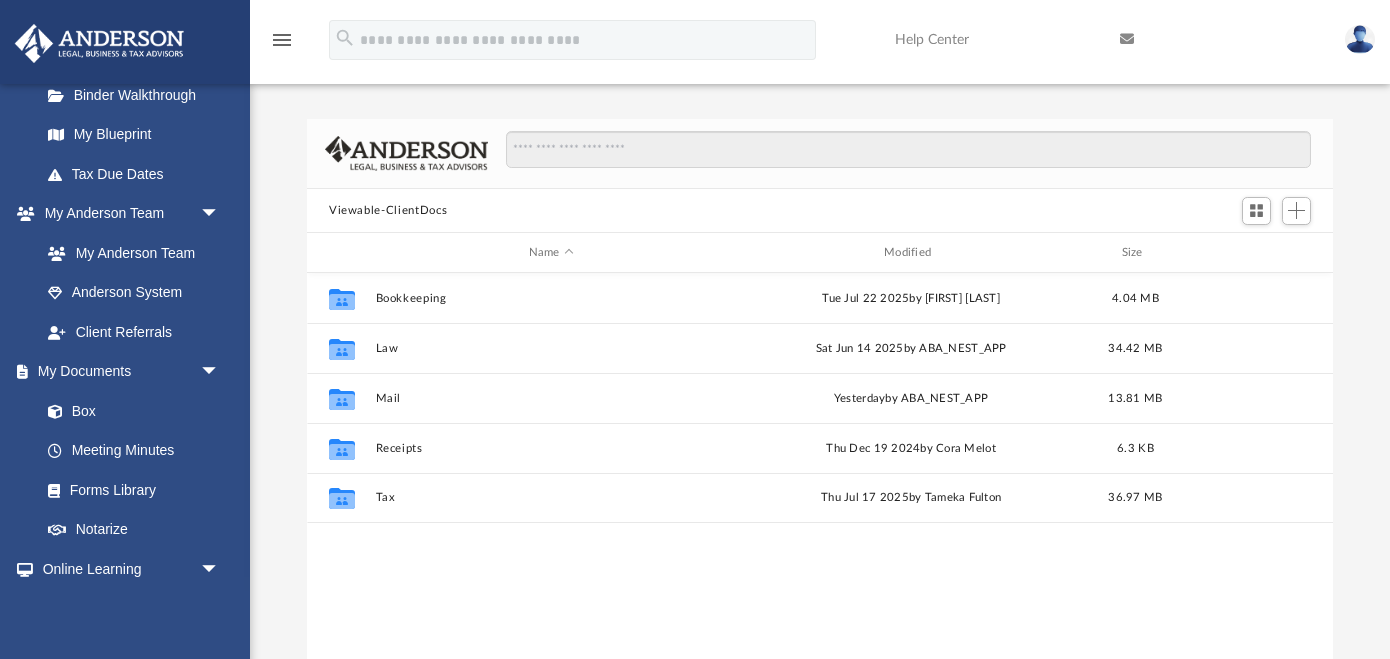 click on "Viewable-ClientDocs" at bounding box center [388, 211] 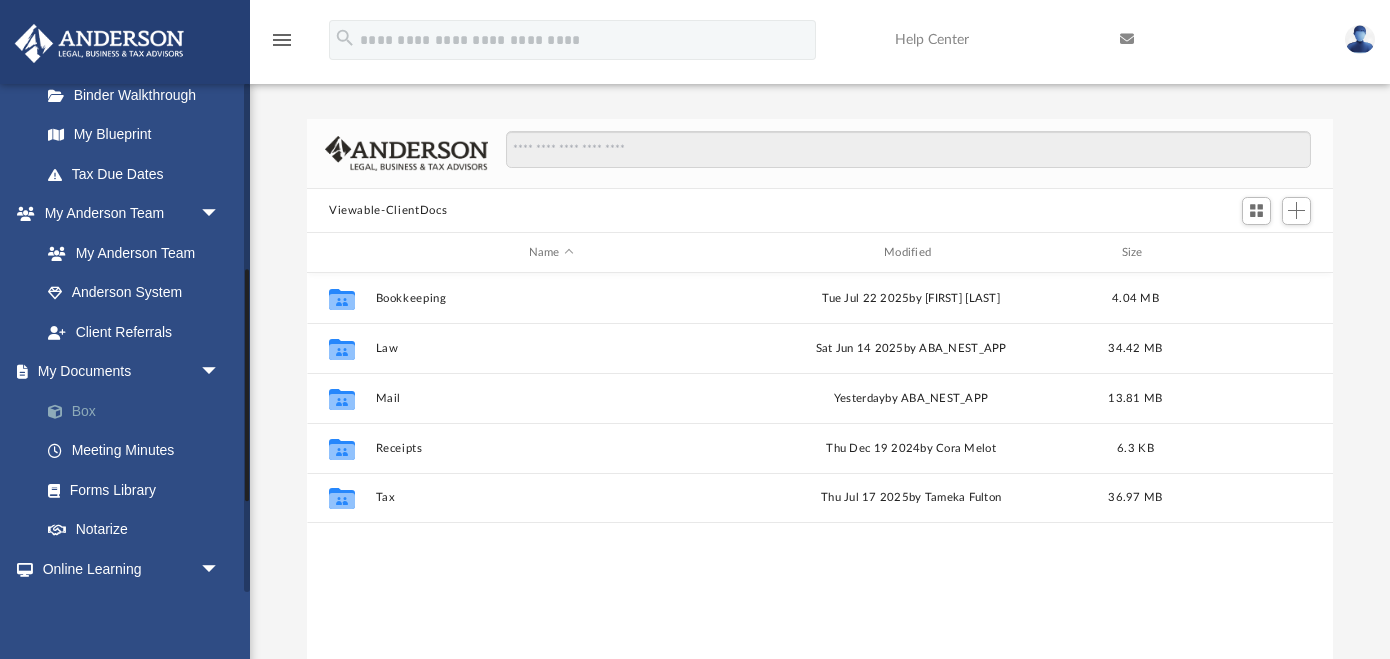 click on "Box" at bounding box center [139, 411] 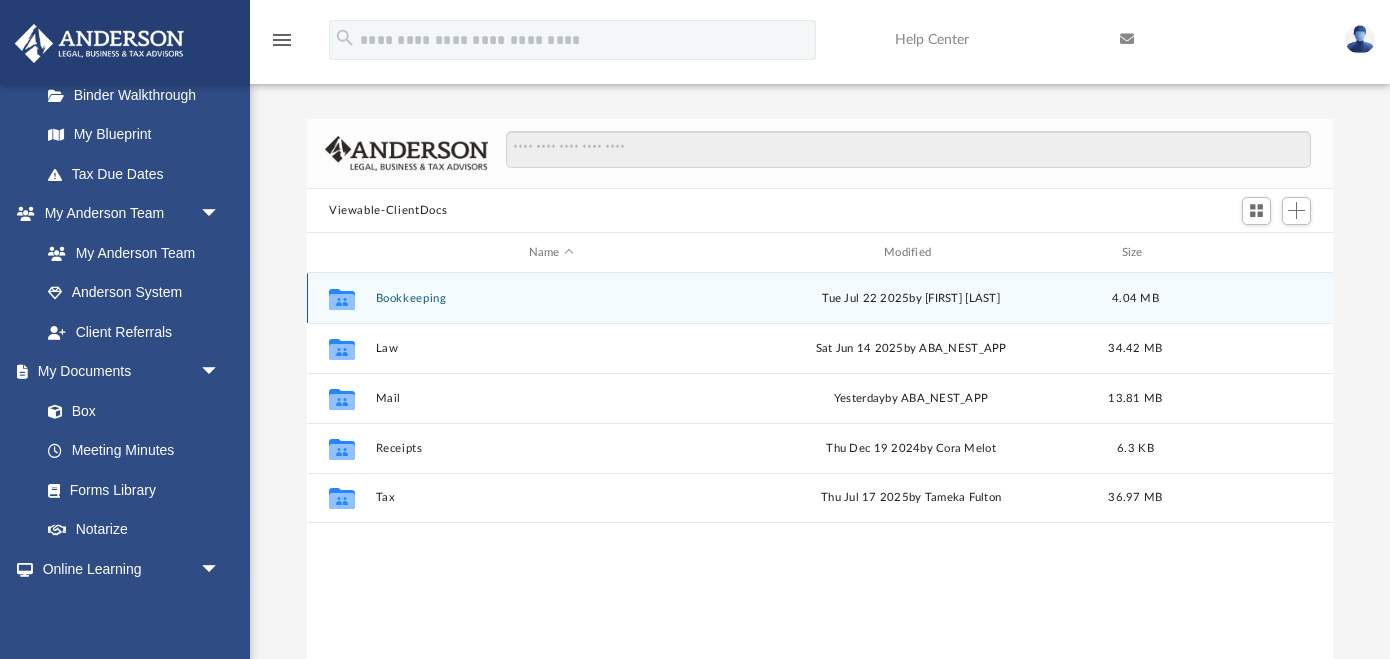 click on "Bookkeeping" at bounding box center [551, 298] 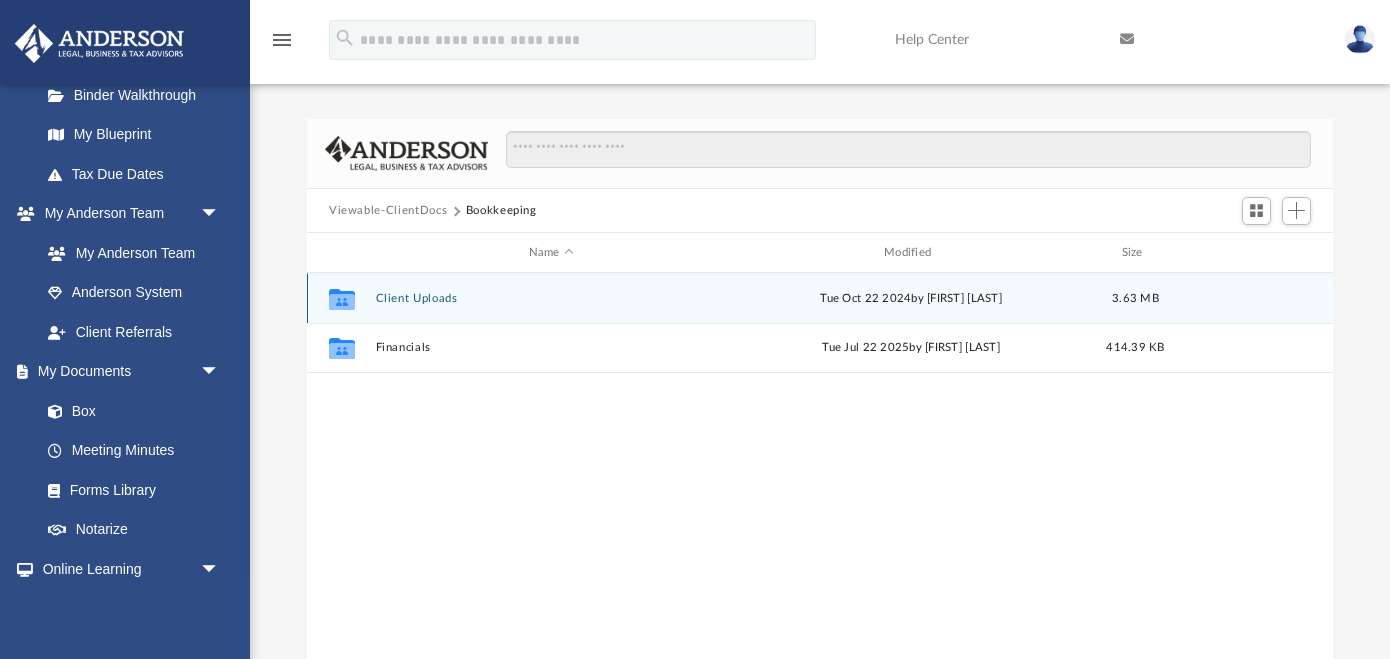click on "Client Uploads" at bounding box center [551, 298] 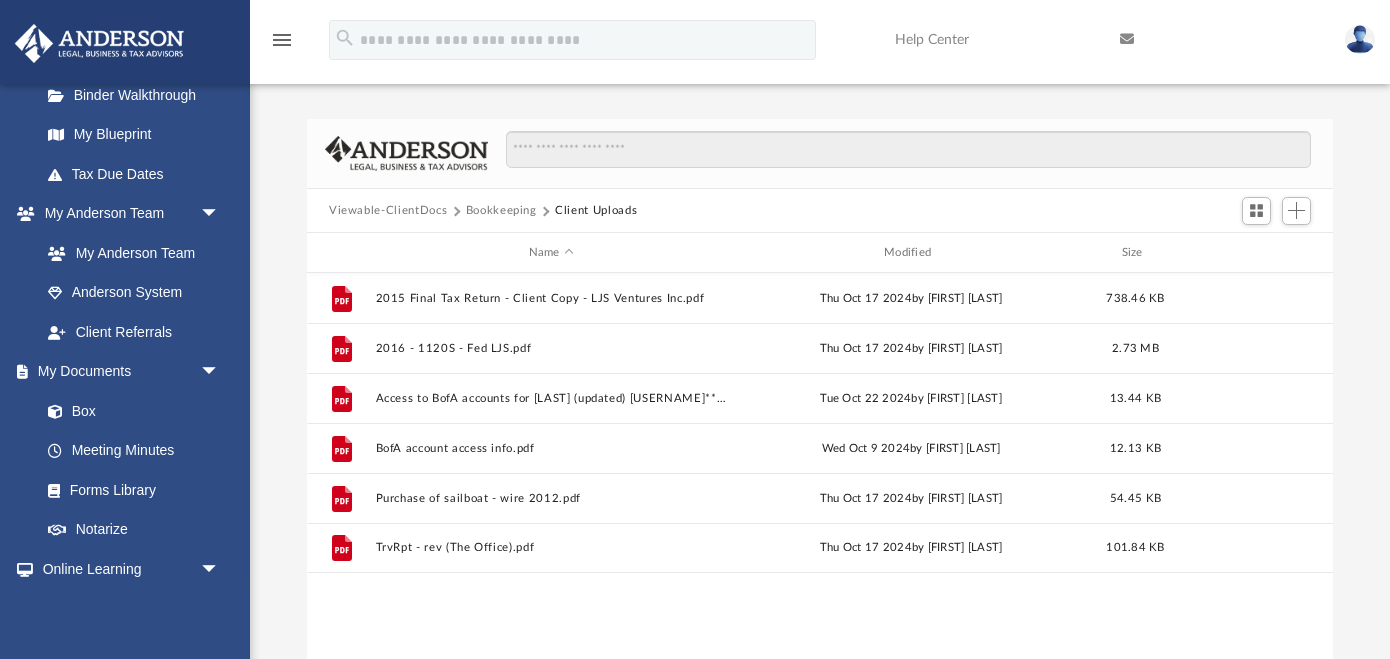 click on "Viewable-ClientDocs" at bounding box center [388, 211] 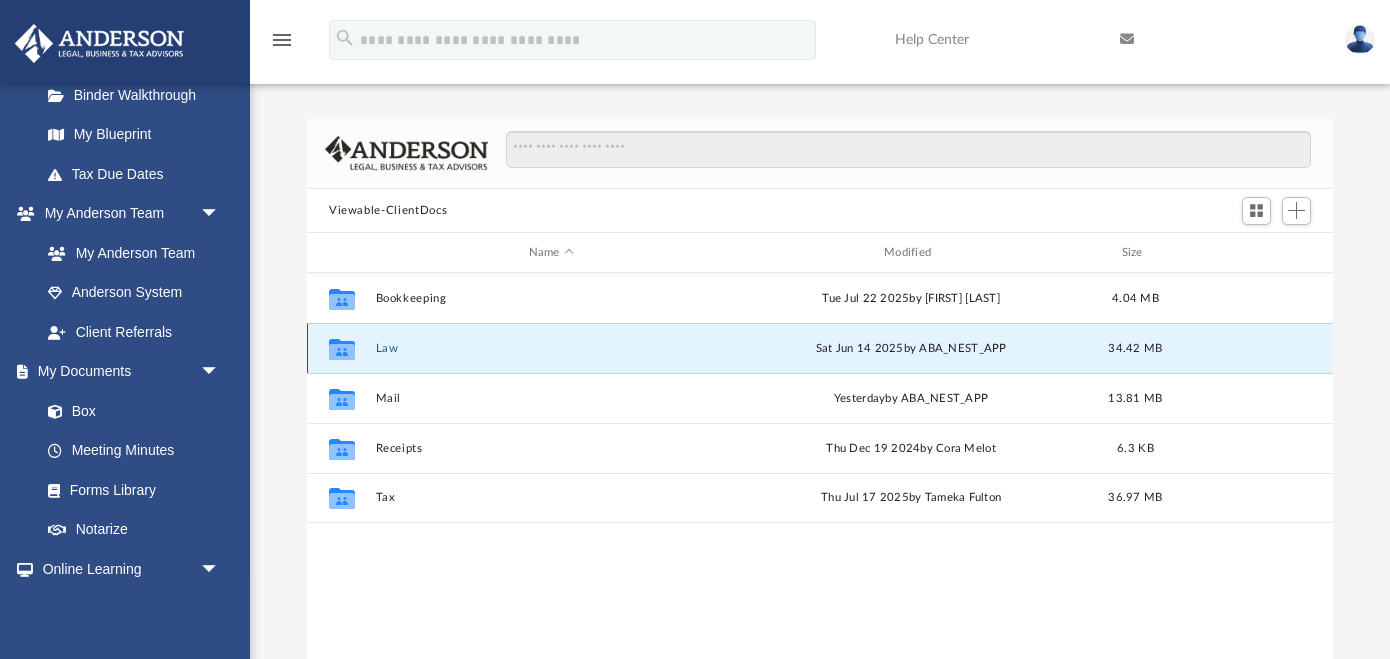 click on "Law" at bounding box center (551, 348) 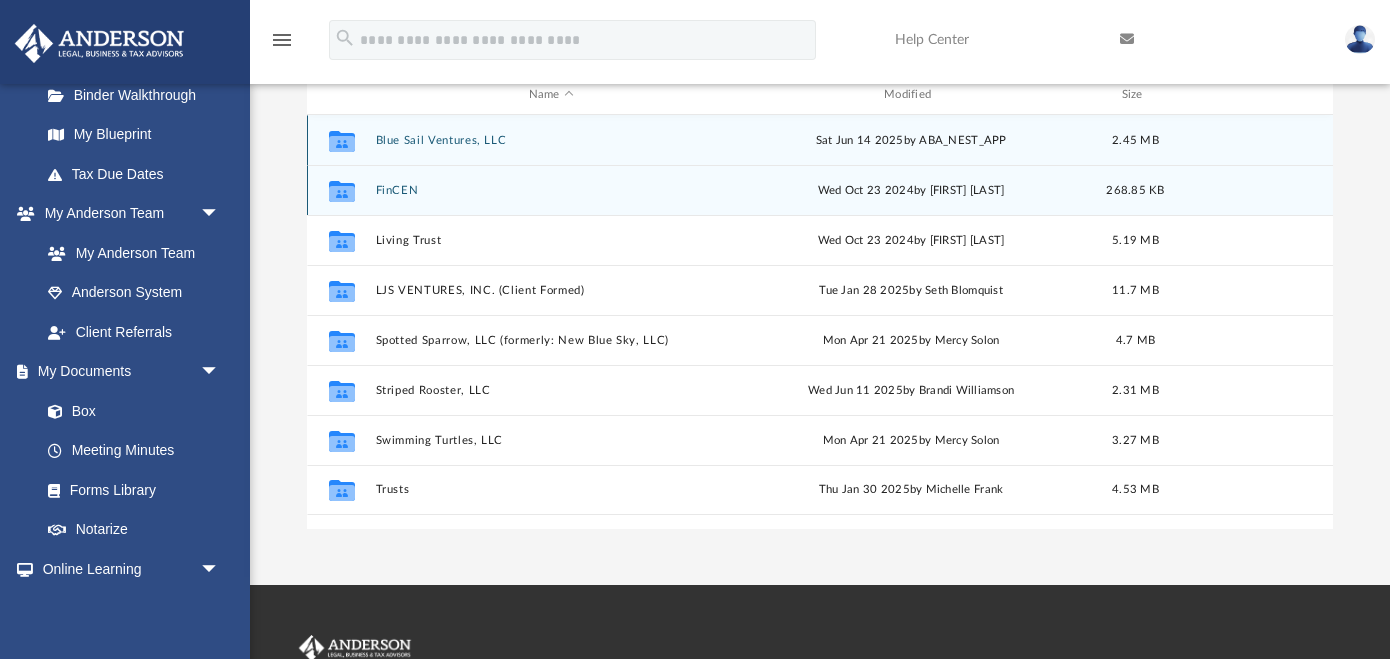 scroll, scrollTop: 0, scrollLeft: 0, axis: both 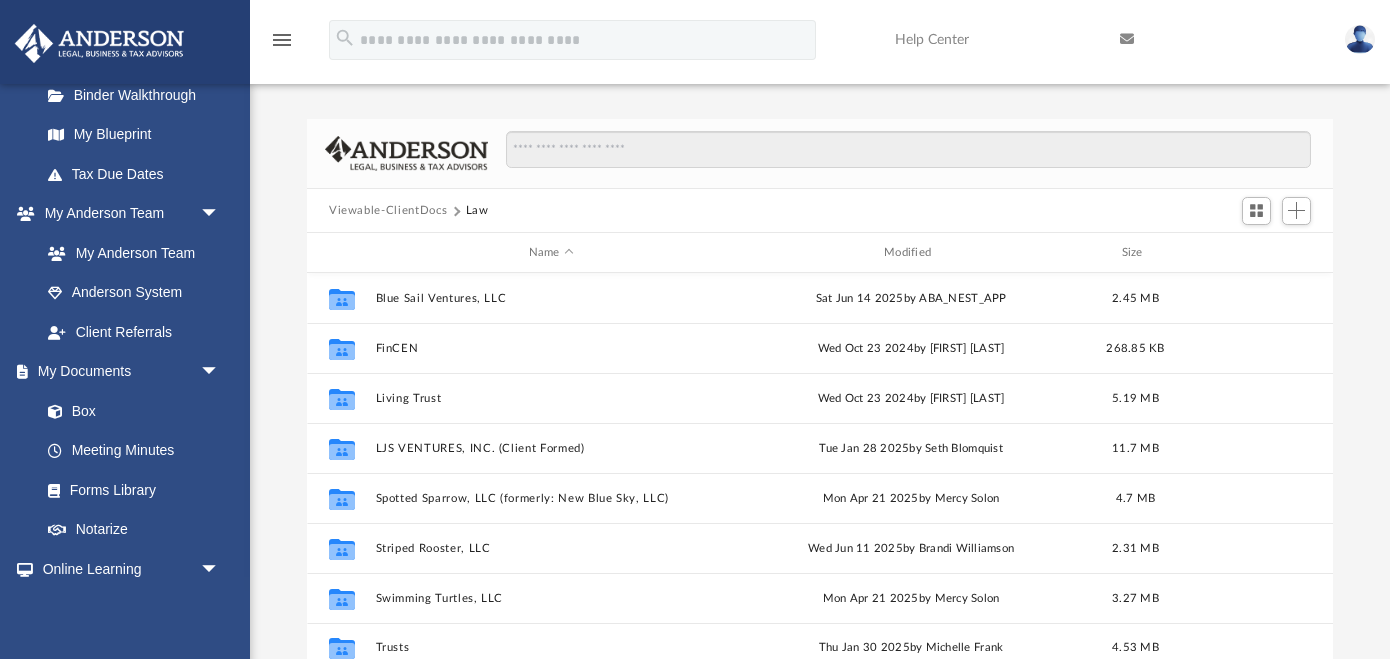 click on "Viewable-ClientDocs" at bounding box center [388, 211] 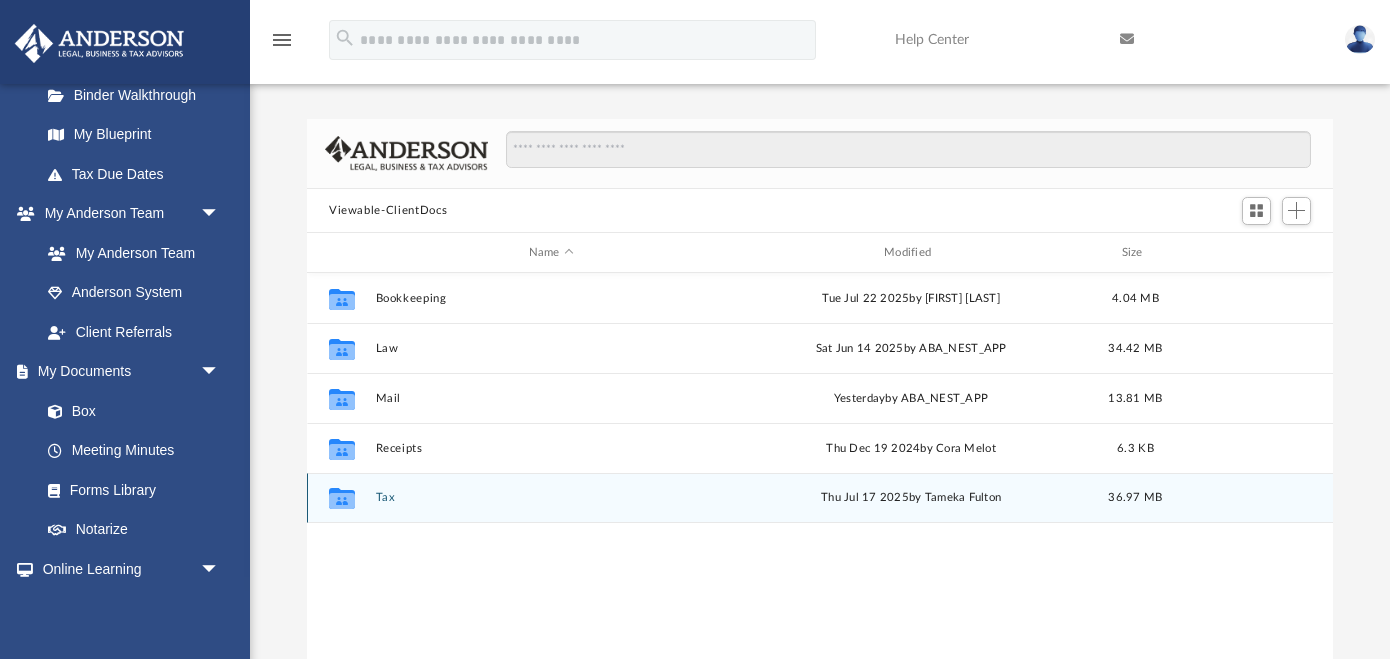 click on "Tax" at bounding box center (551, 498) 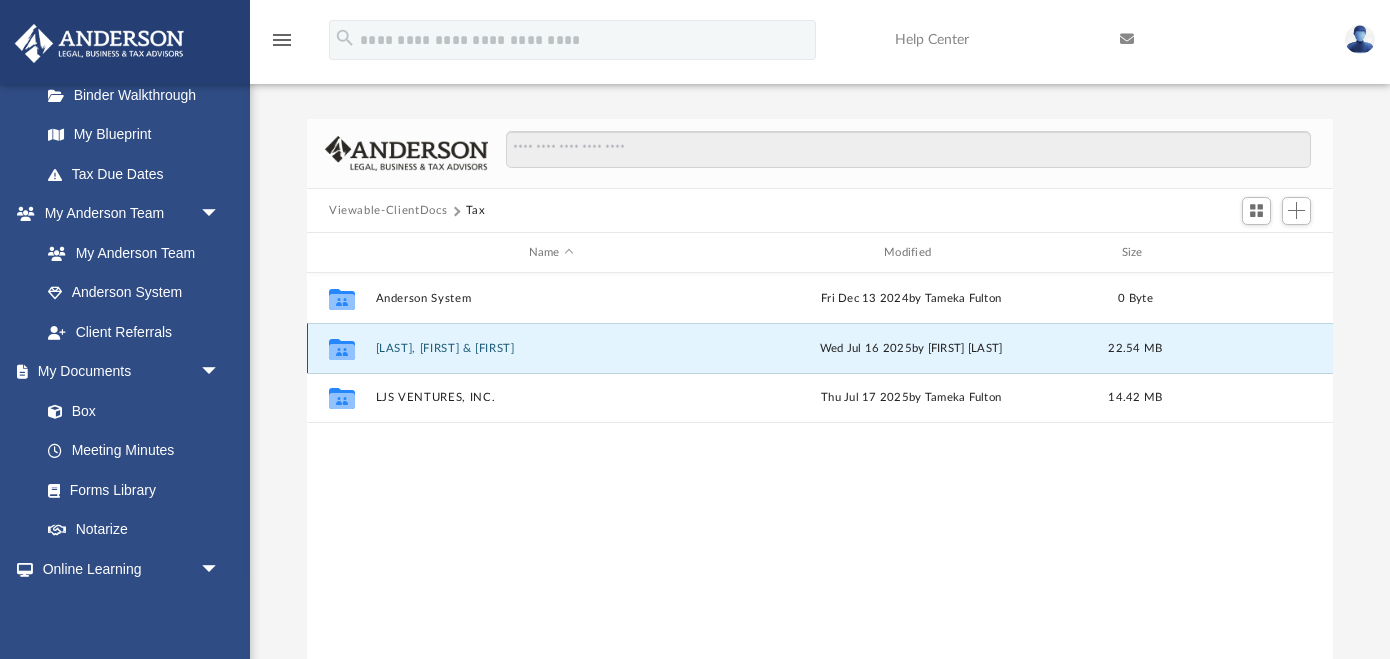 click on "[LAST], [FIRST] & [FIRST]" at bounding box center [551, 348] 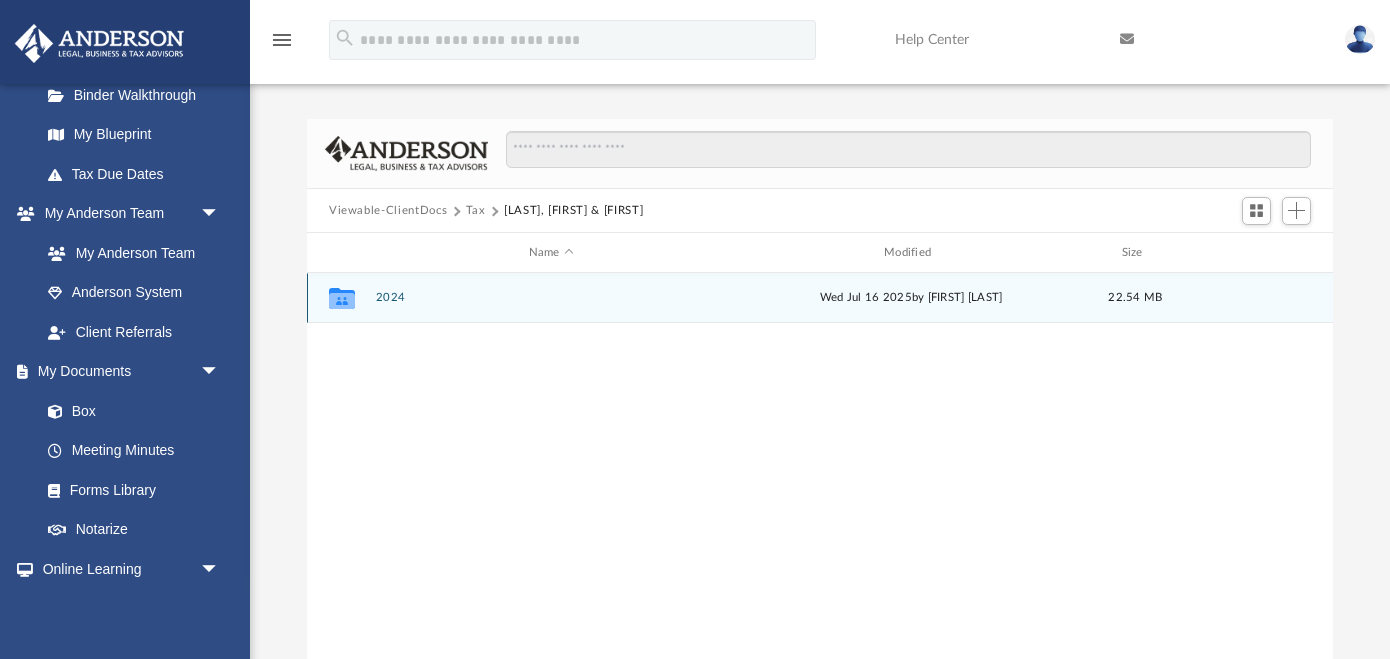 click on "2024" at bounding box center [551, 298] 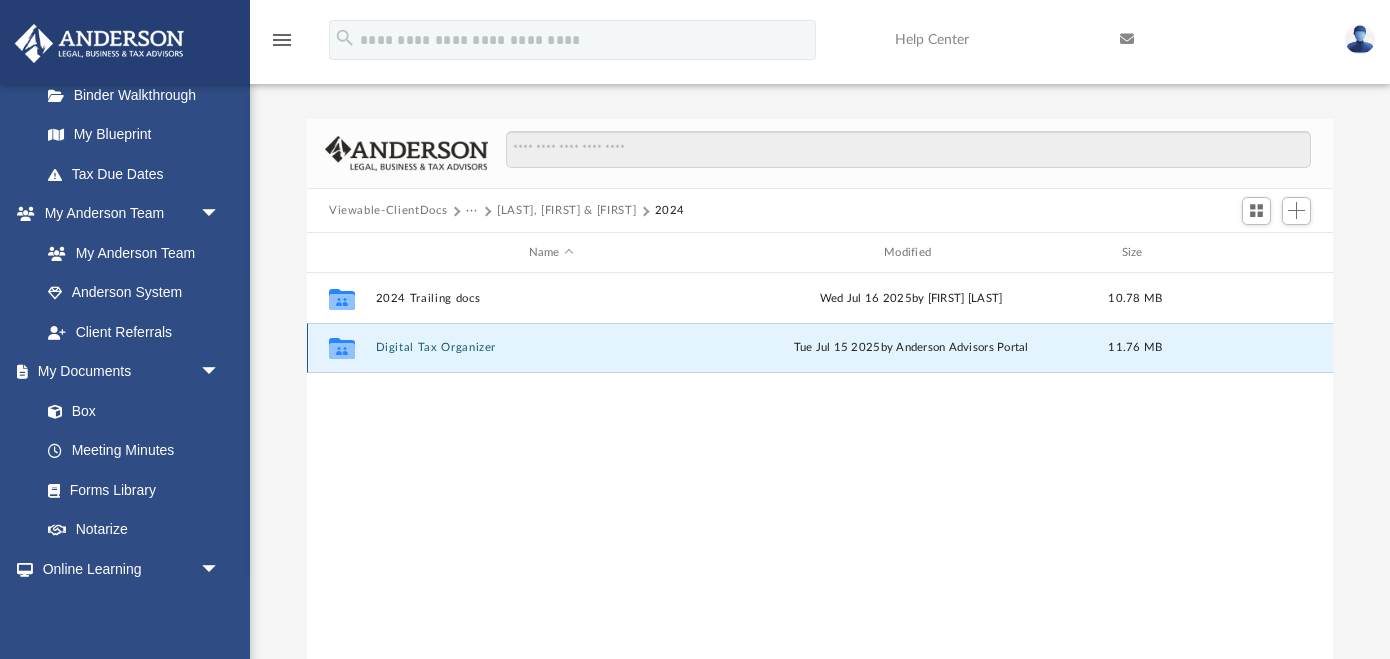 click on "Digital Tax Organizer" at bounding box center [551, 348] 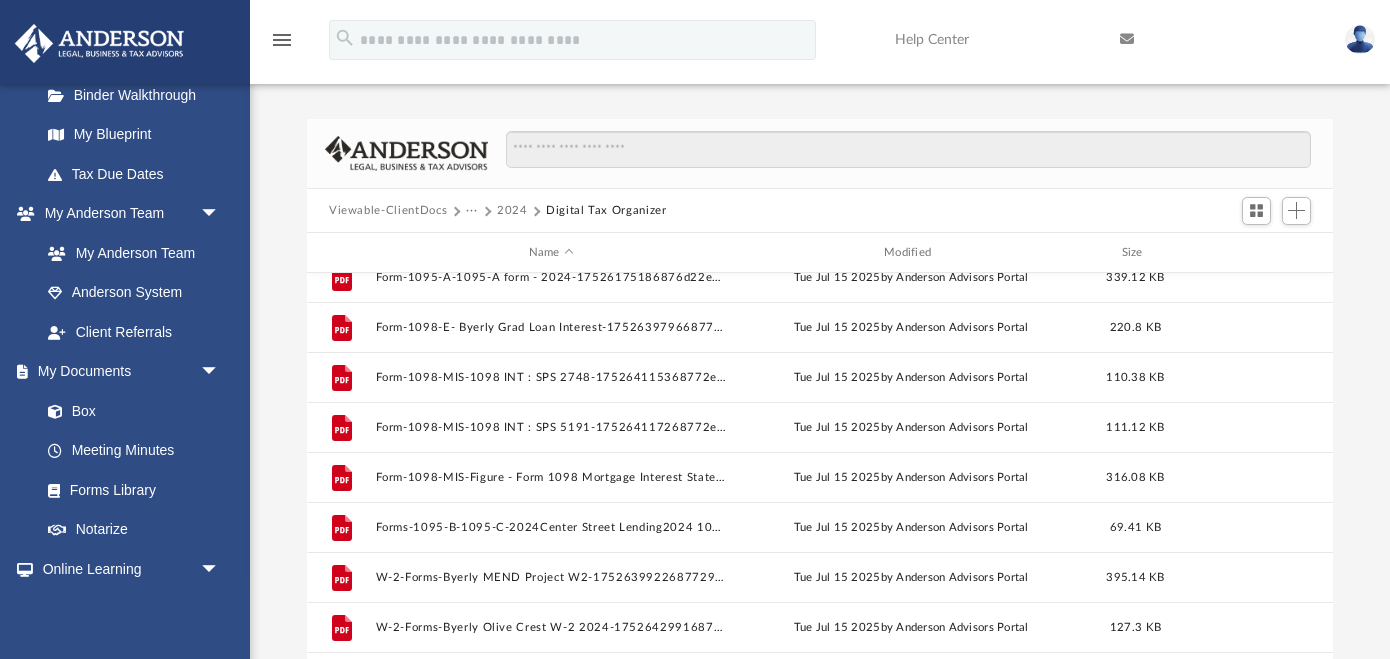 scroll, scrollTop: 385, scrollLeft: 0, axis: vertical 